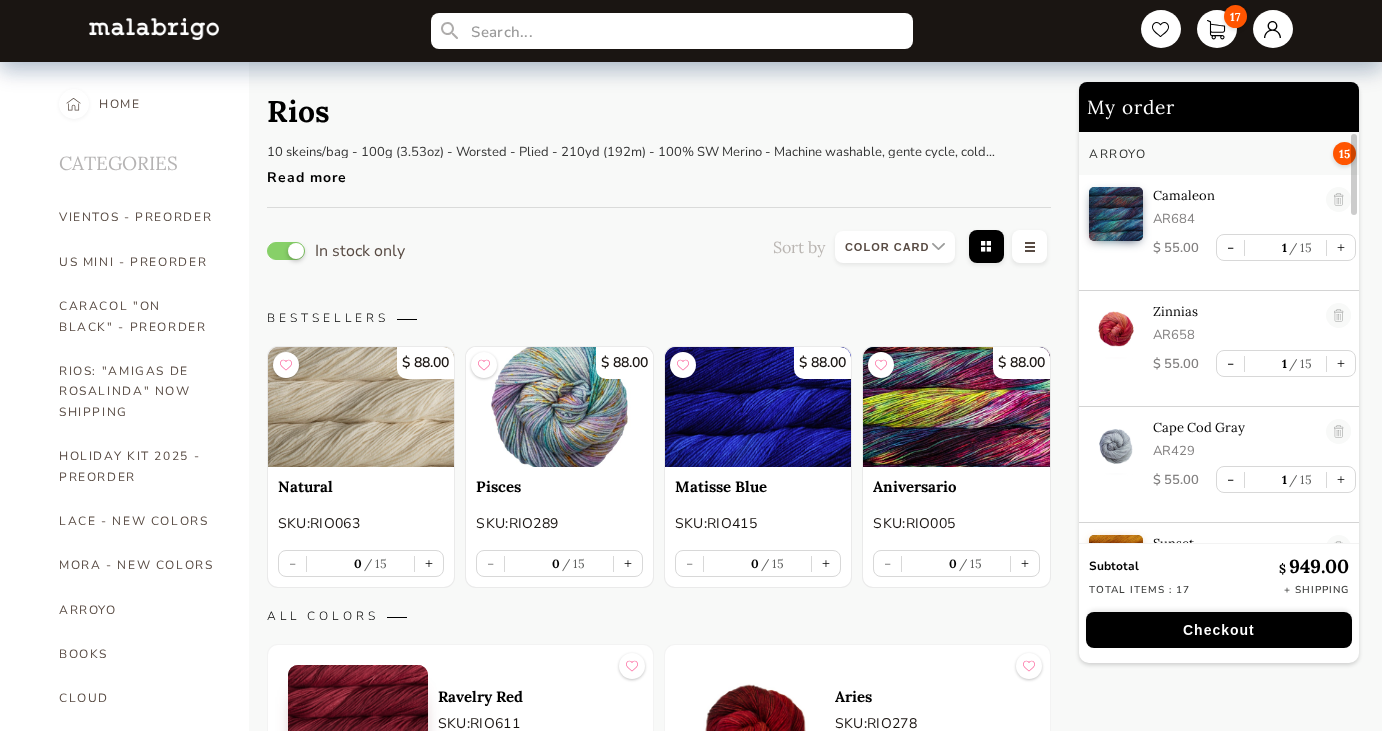 select on "INDEX" 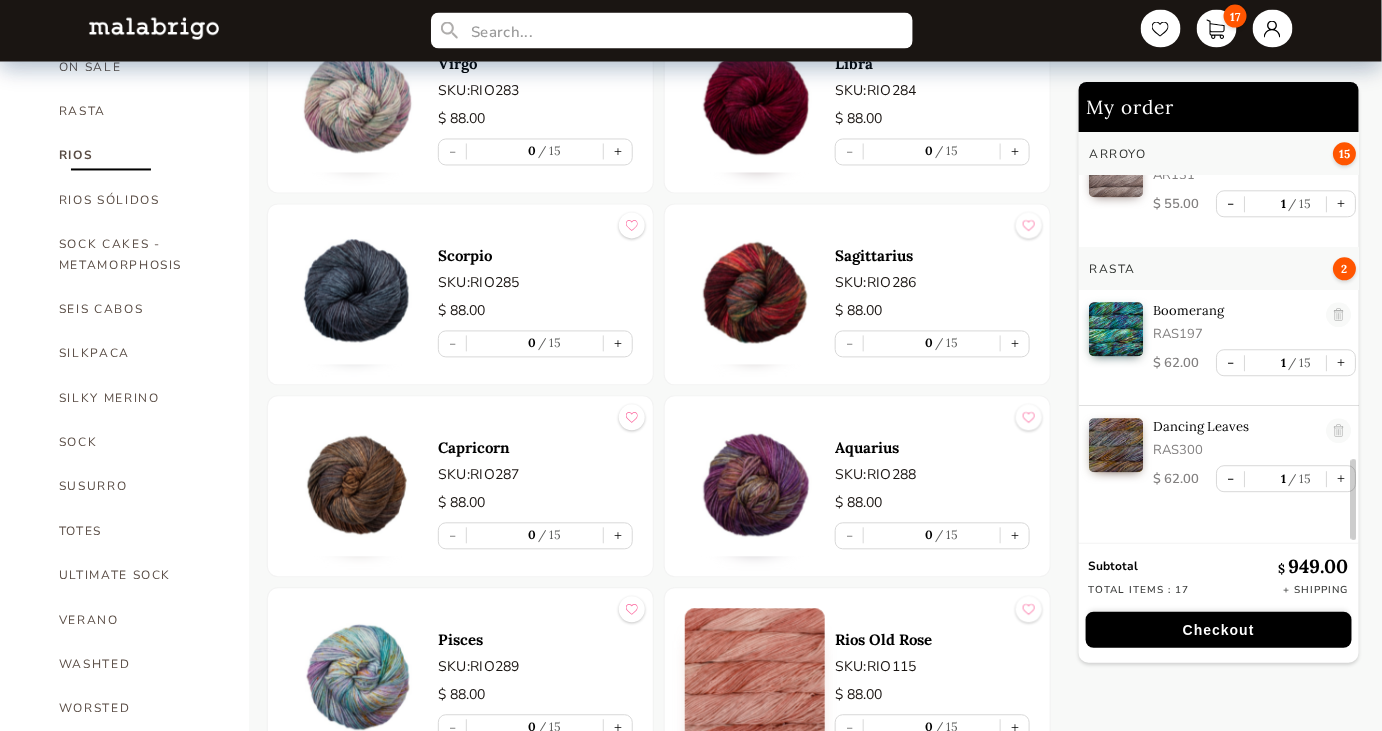 scroll, scrollTop: 1683, scrollLeft: 0, axis: vertical 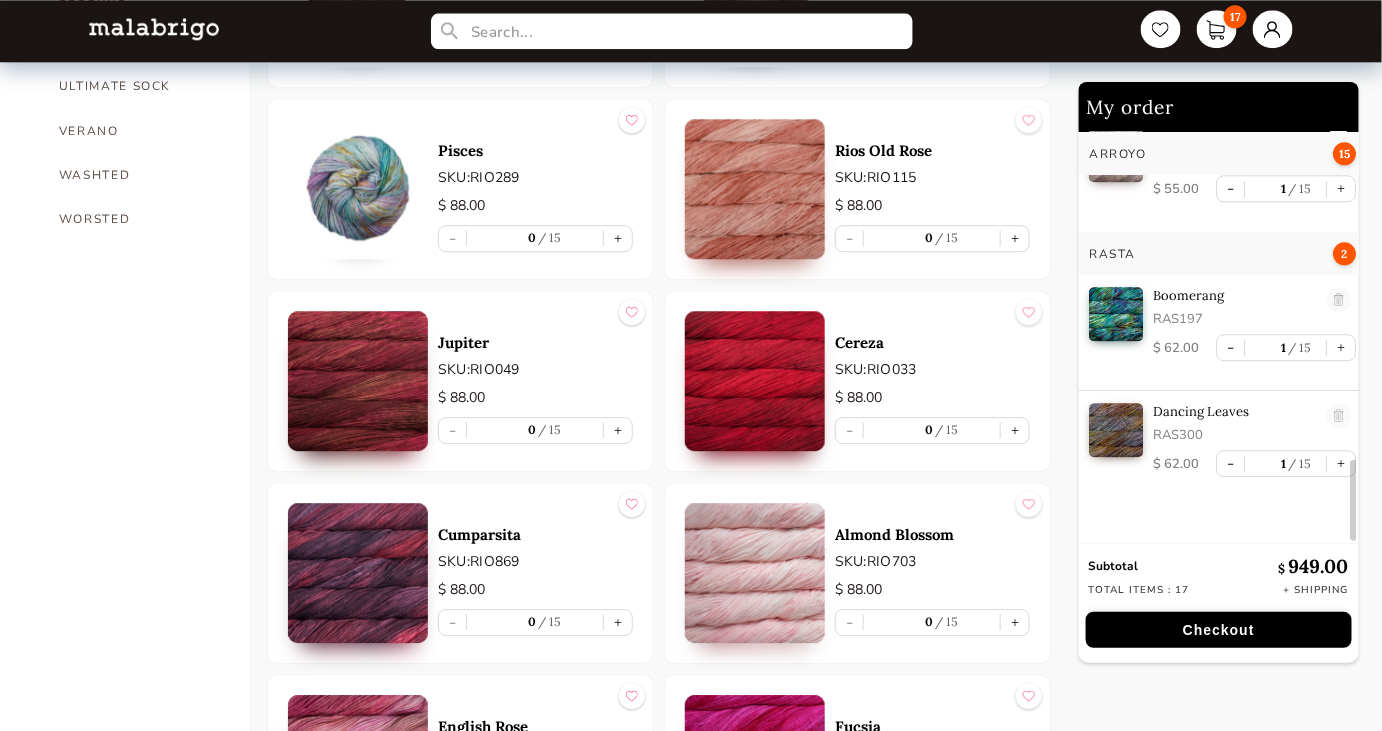 drag, startPoint x: 1015, startPoint y: 417, endPoint x: 997, endPoint y: 401, distance: 24.083189 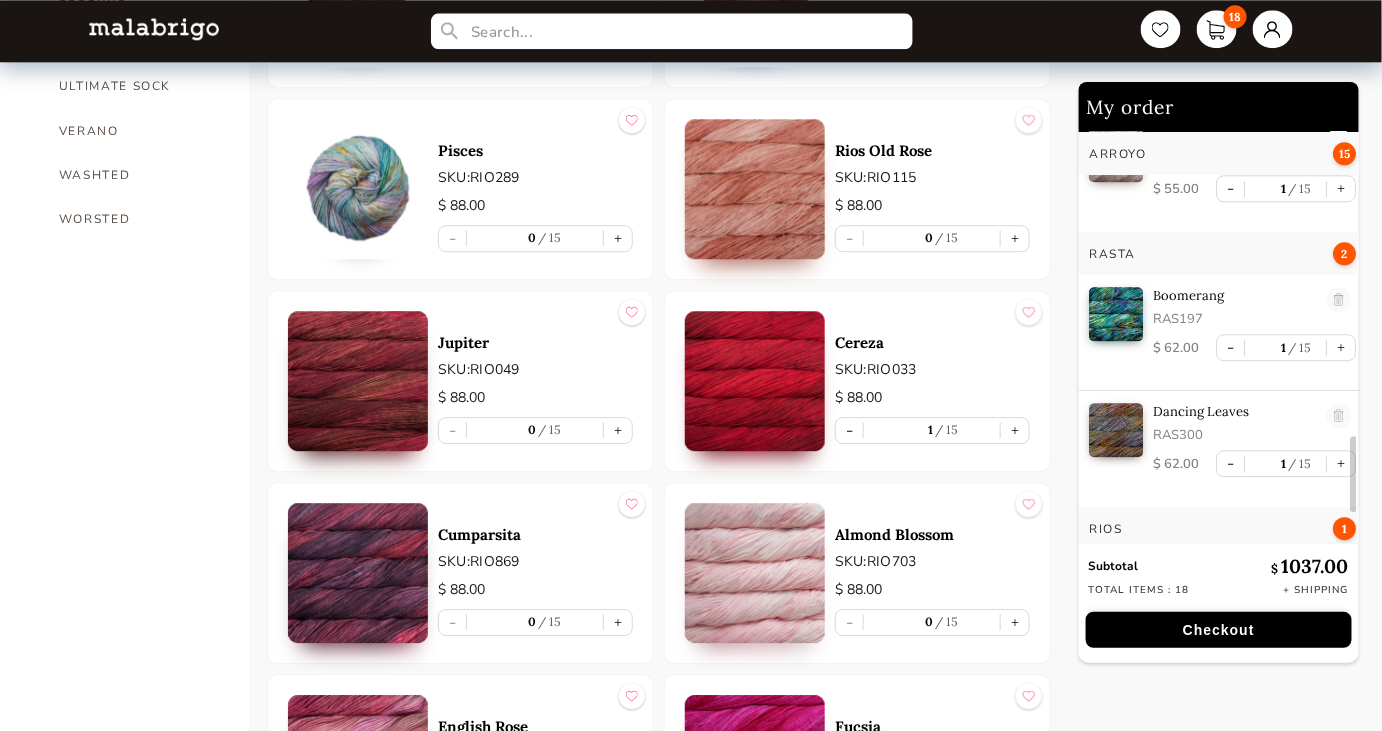 scroll, scrollTop: 6, scrollLeft: 0, axis: vertical 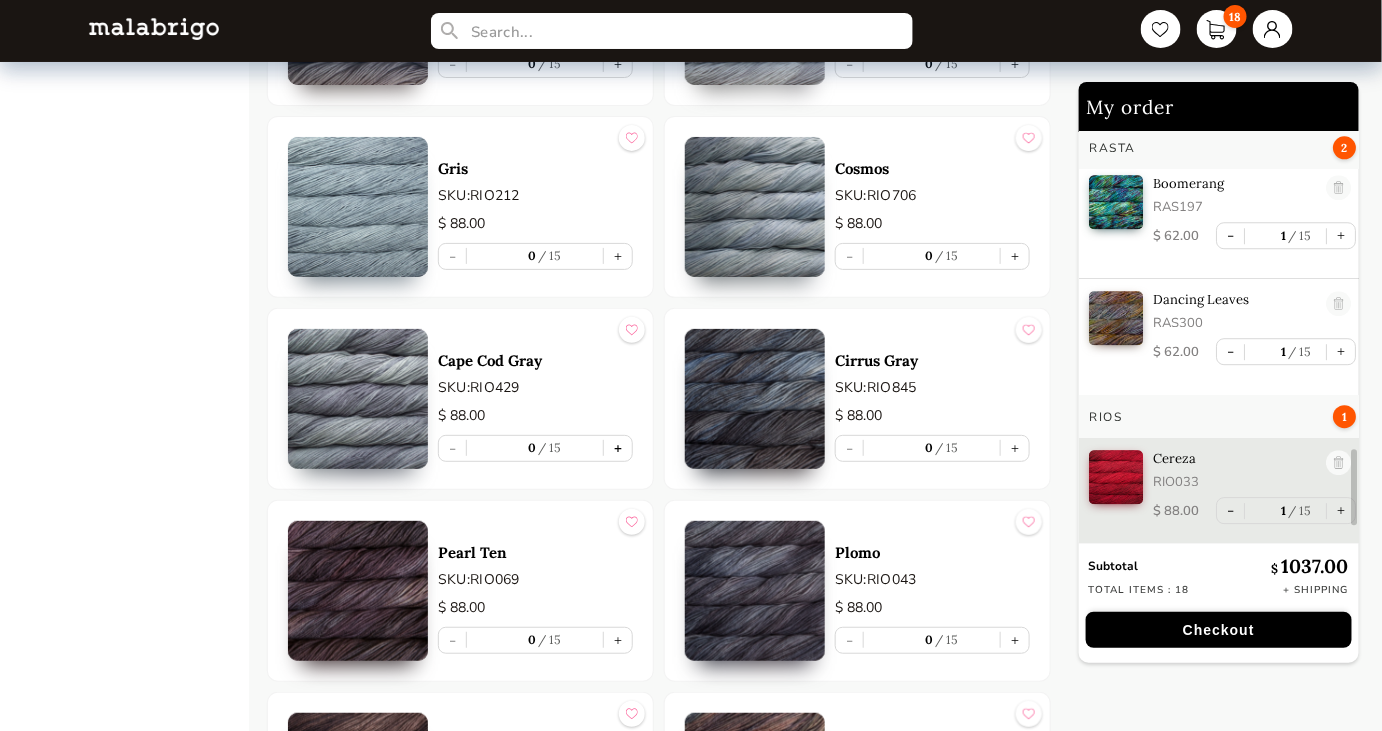 click on "+" at bounding box center (618, 448) 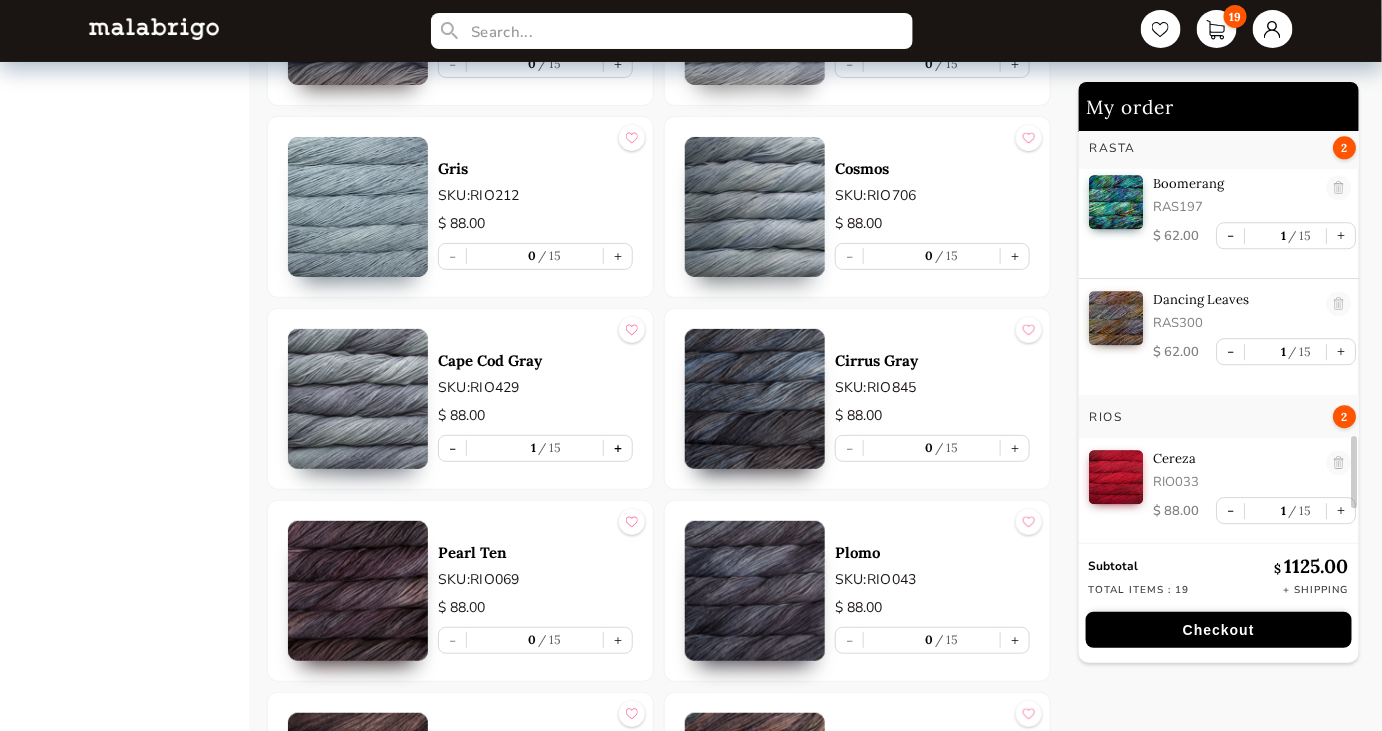 scroll, scrollTop: 1897, scrollLeft: 0, axis: vertical 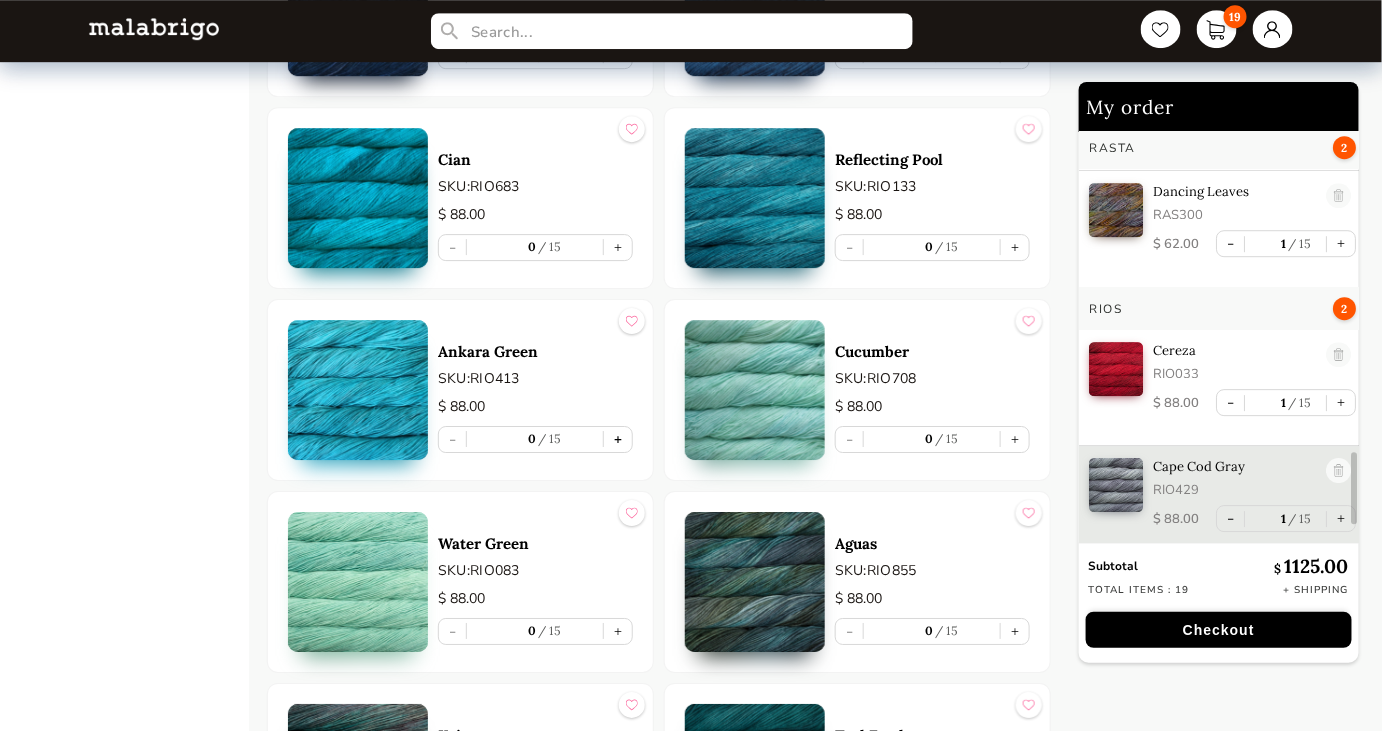 click on "+" at bounding box center (618, 439) 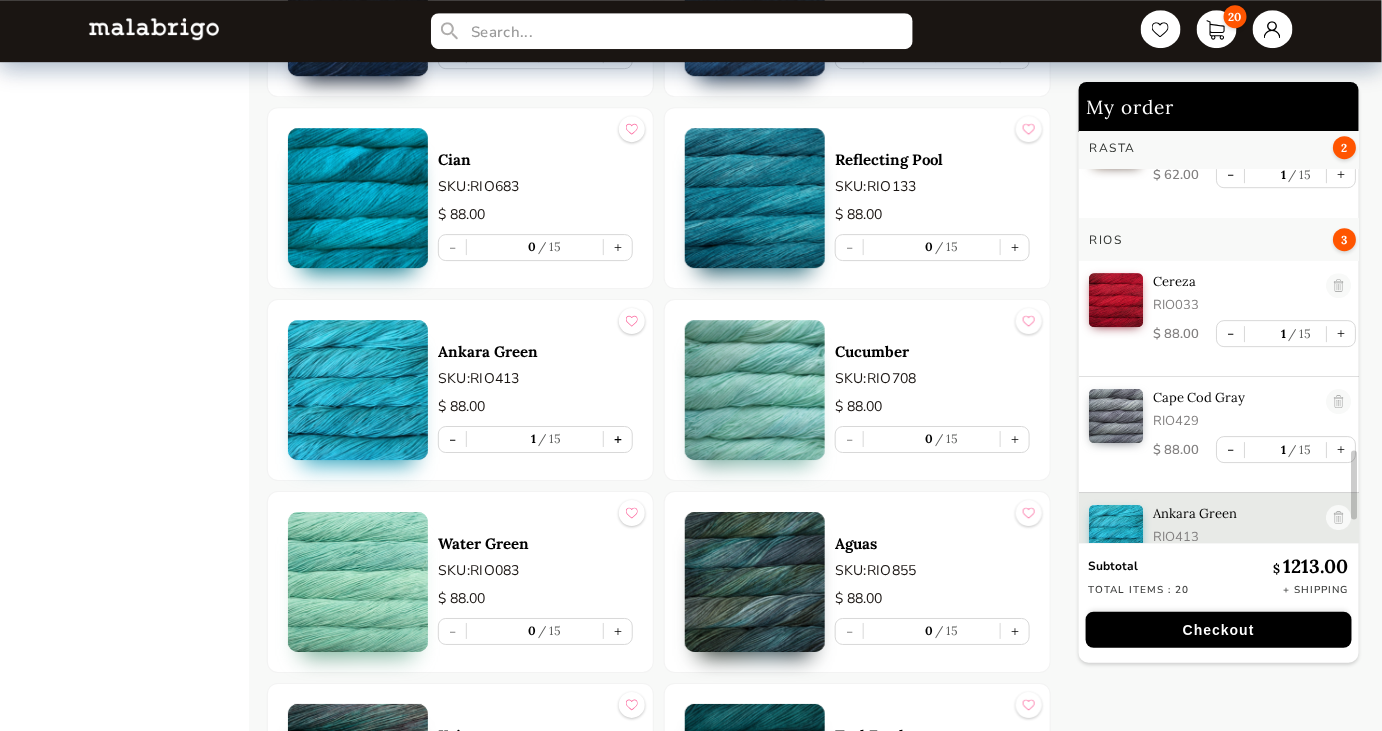 scroll, scrollTop: 2013, scrollLeft: 0, axis: vertical 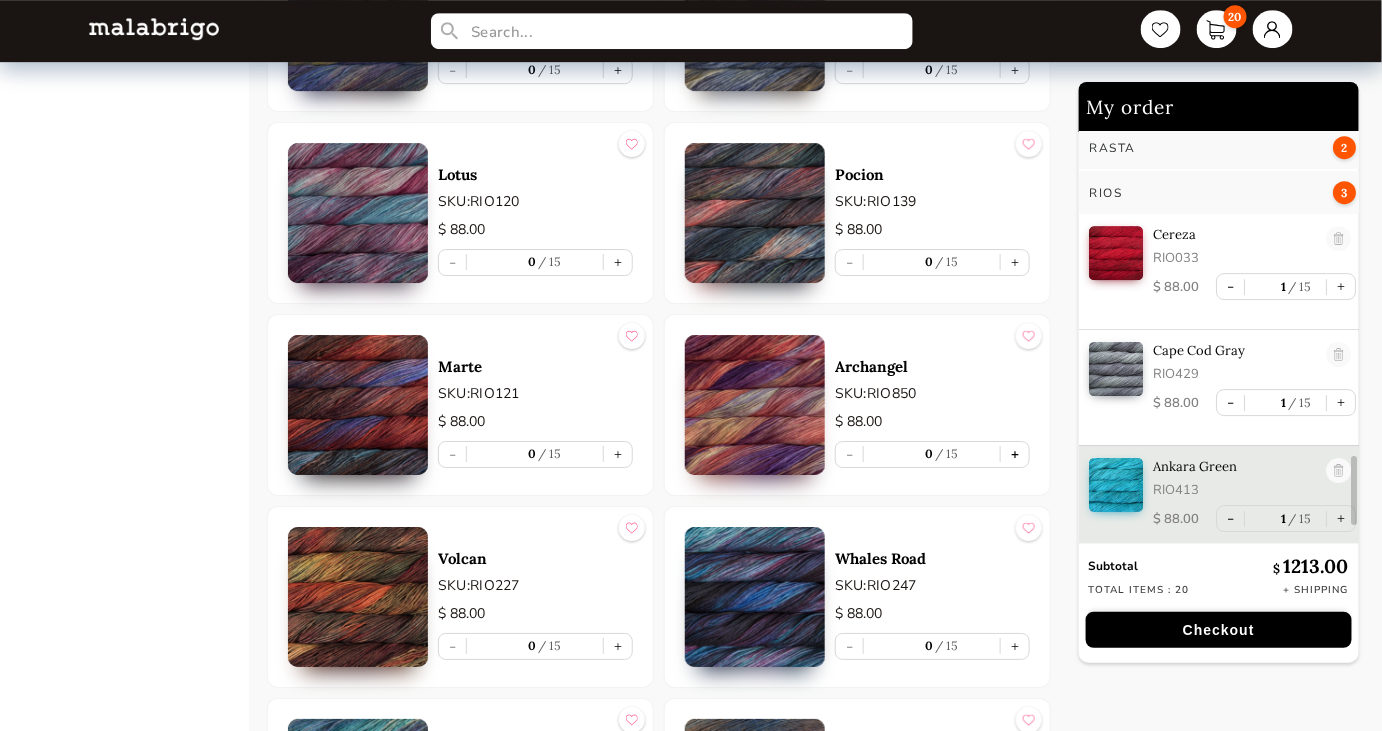 click on "+" at bounding box center (1015, 454) 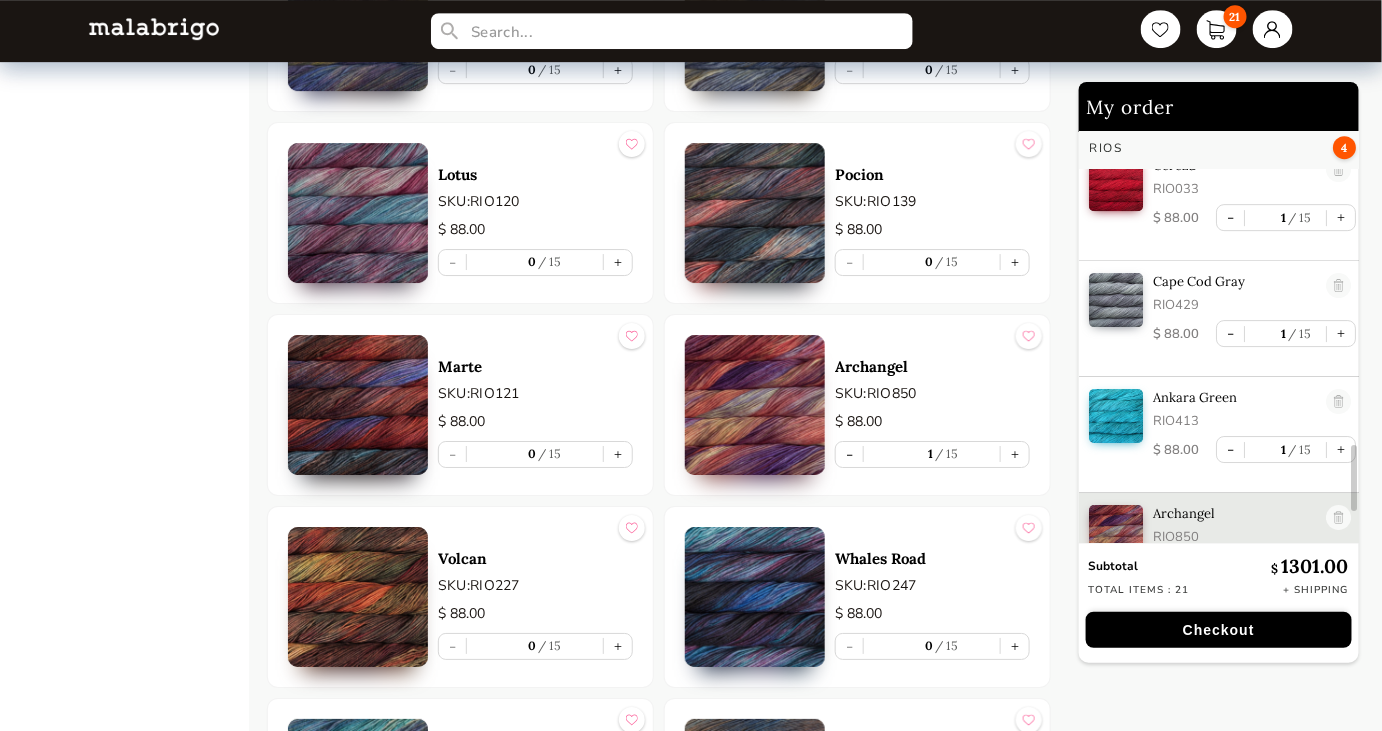 scroll, scrollTop: 2129, scrollLeft: 0, axis: vertical 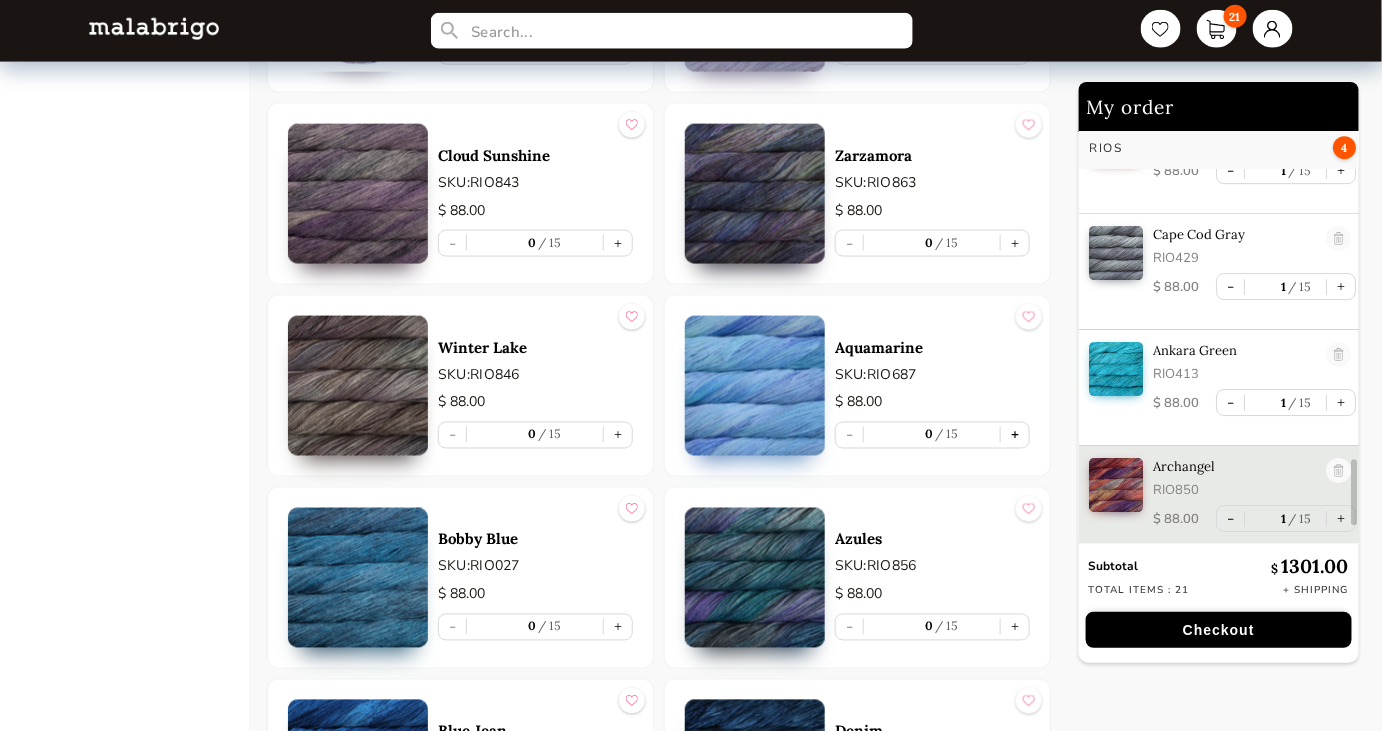 click on "+" at bounding box center [1015, 435] 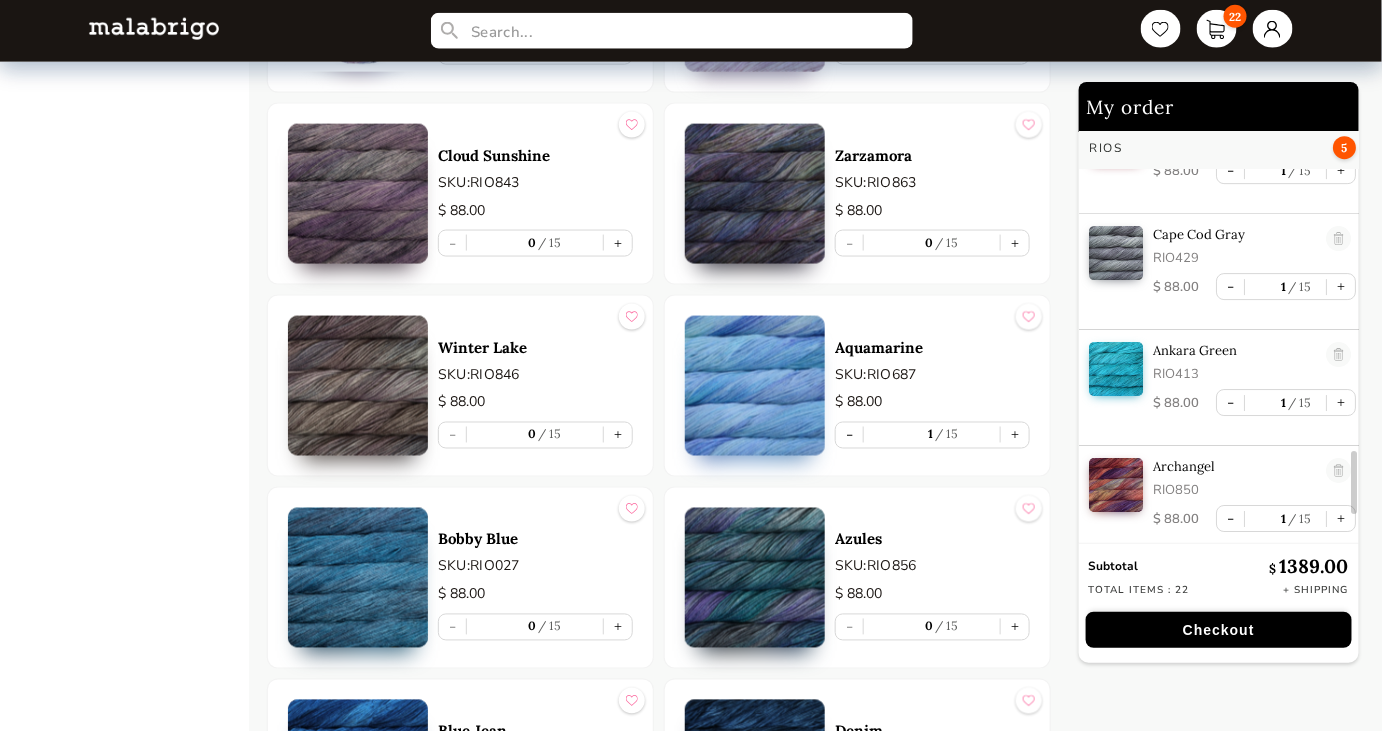 scroll, scrollTop: 2245, scrollLeft: 0, axis: vertical 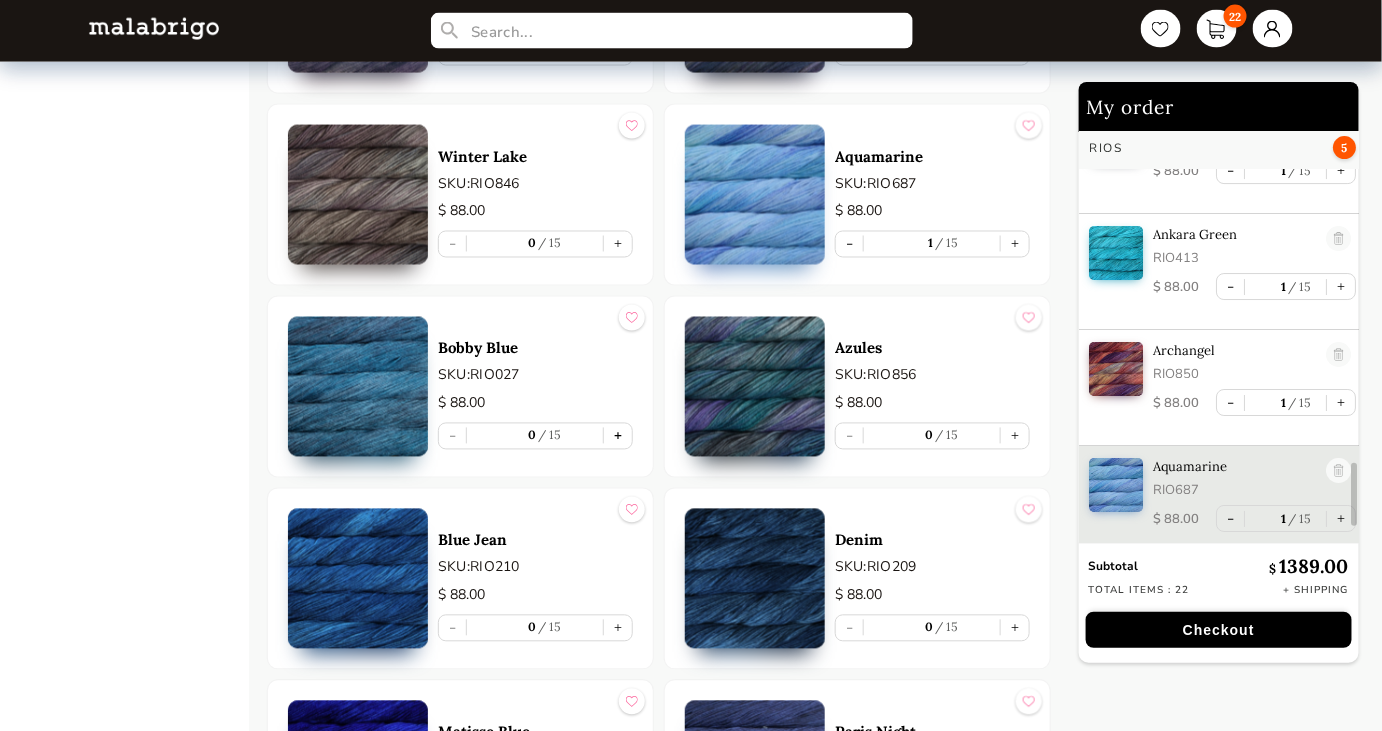 click on "+" at bounding box center [618, 436] 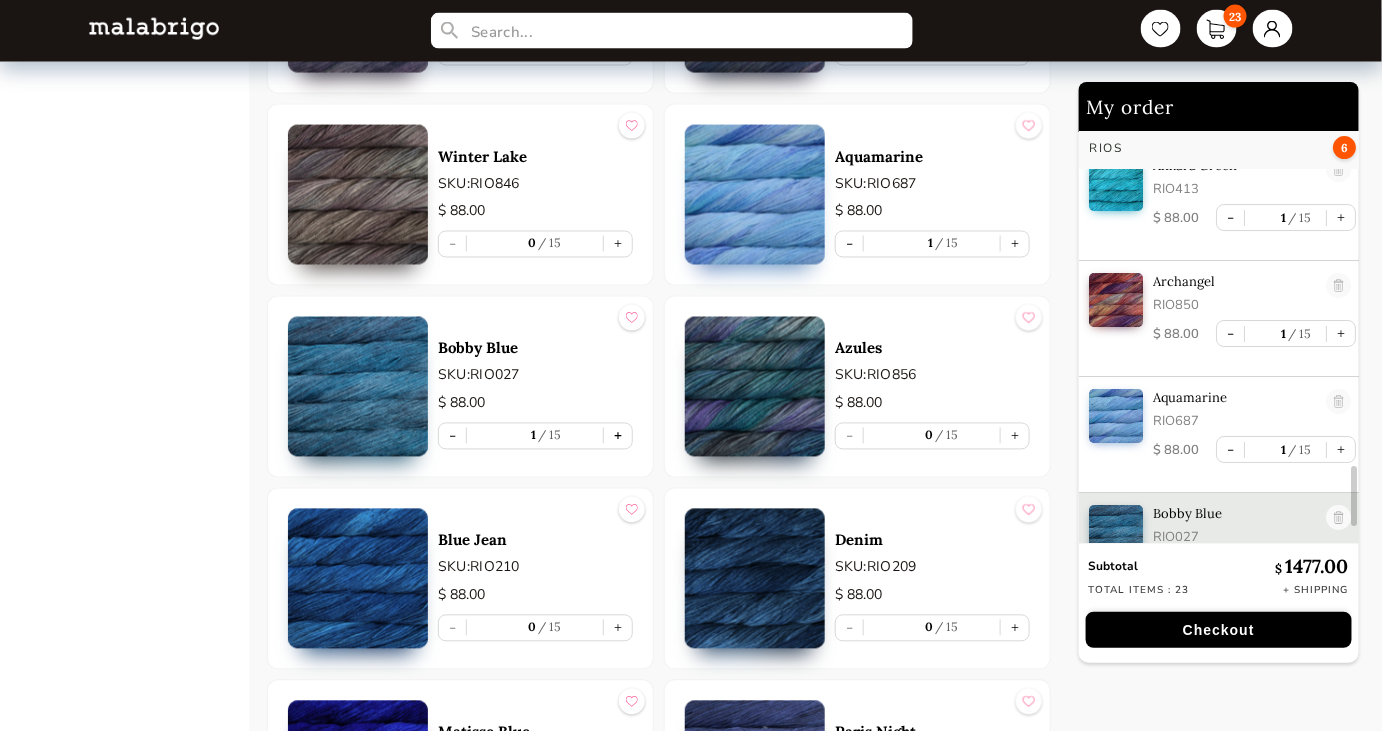 scroll, scrollTop: 2361, scrollLeft: 0, axis: vertical 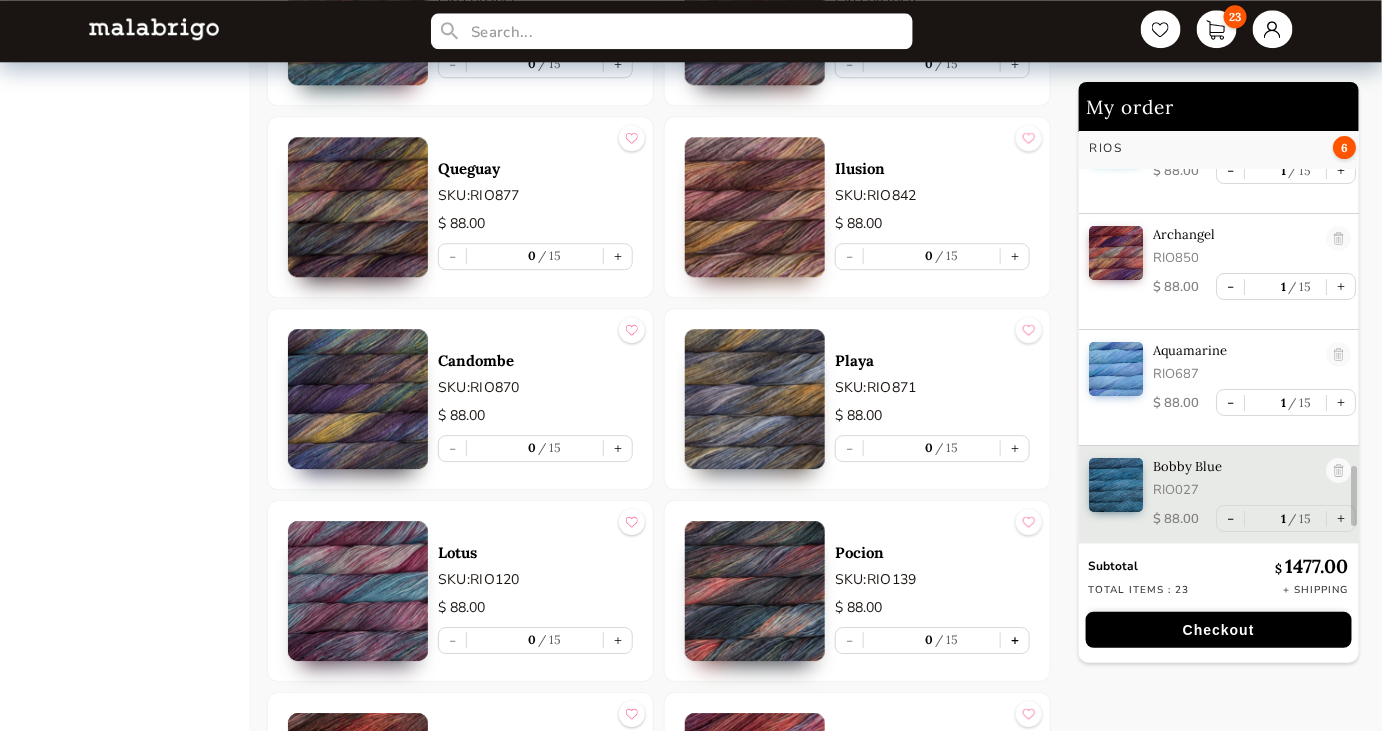 click on "+" at bounding box center (1015, 640) 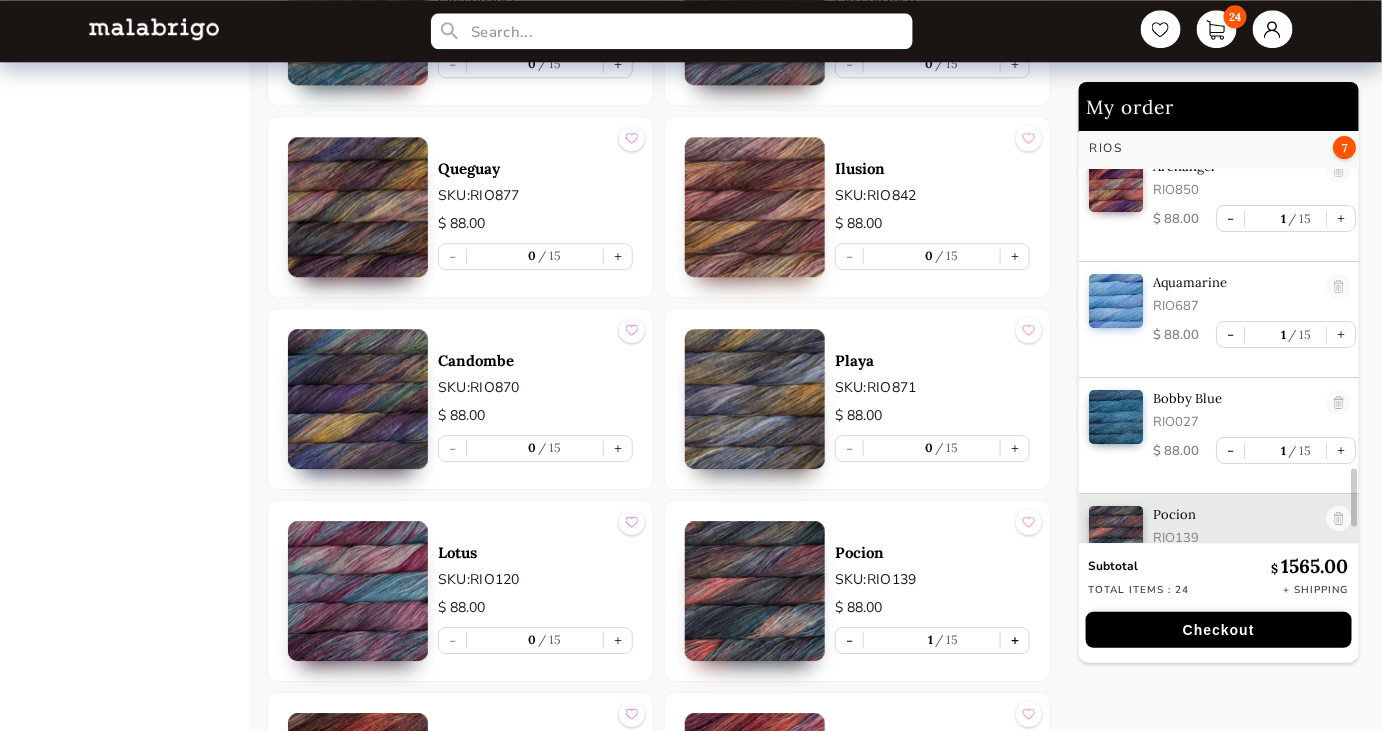 scroll, scrollTop: 2477, scrollLeft: 0, axis: vertical 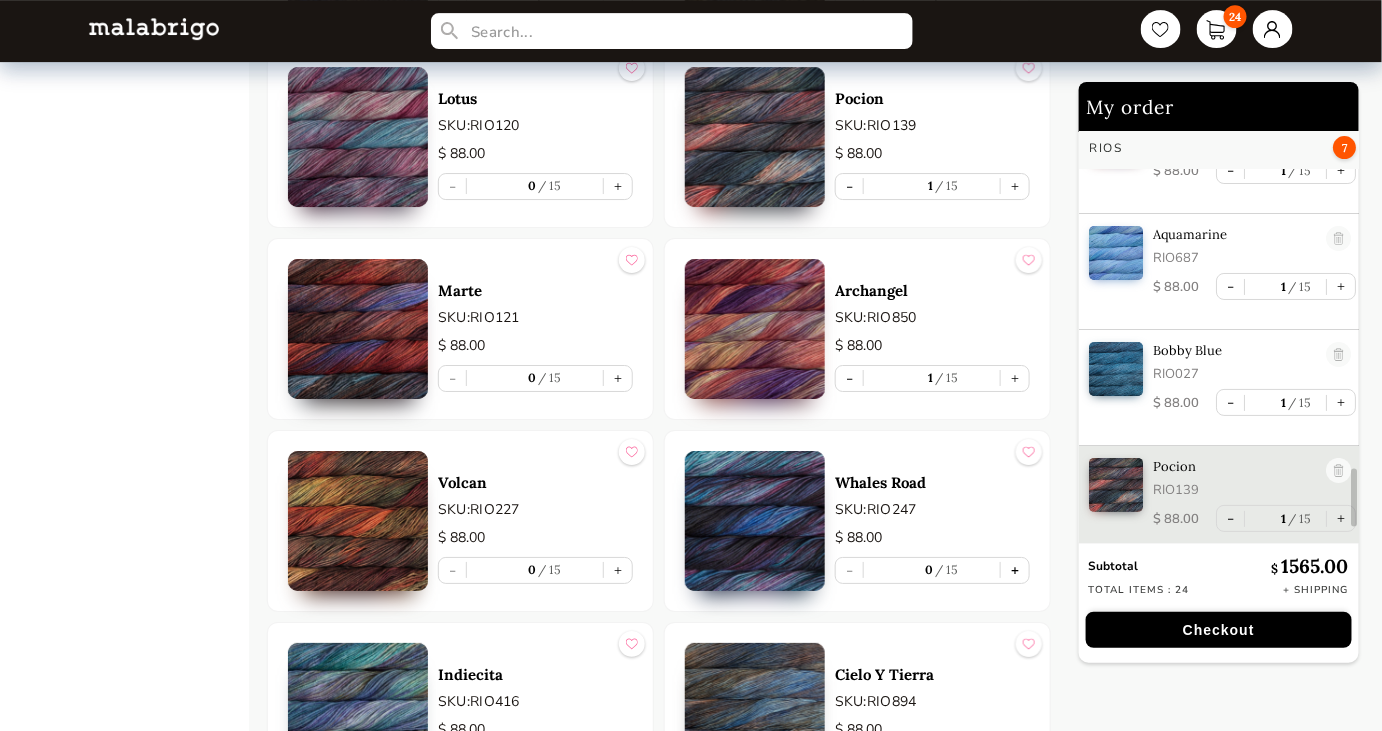 click on "+" at bounding box center (1015, 570) 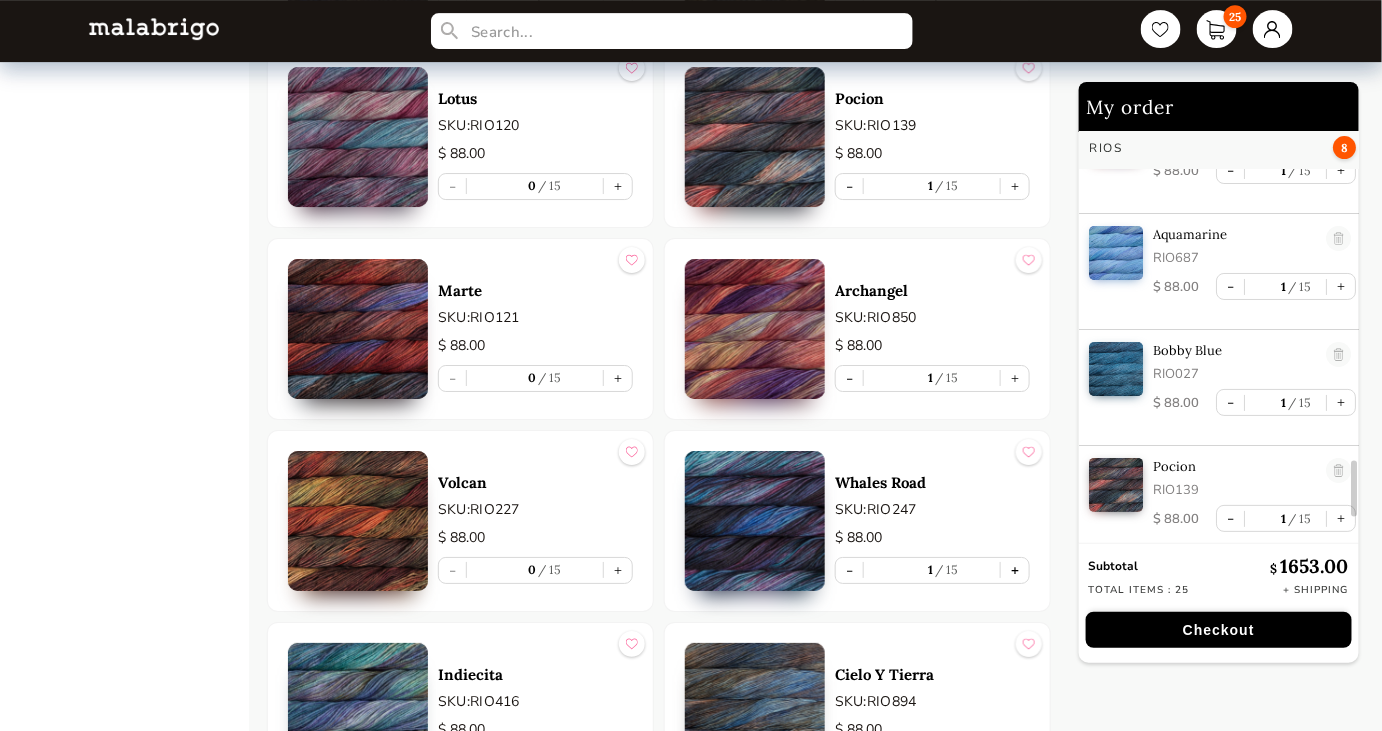 scroll, scrollTop: 2593, scrollLeft: 0, axis: vertical 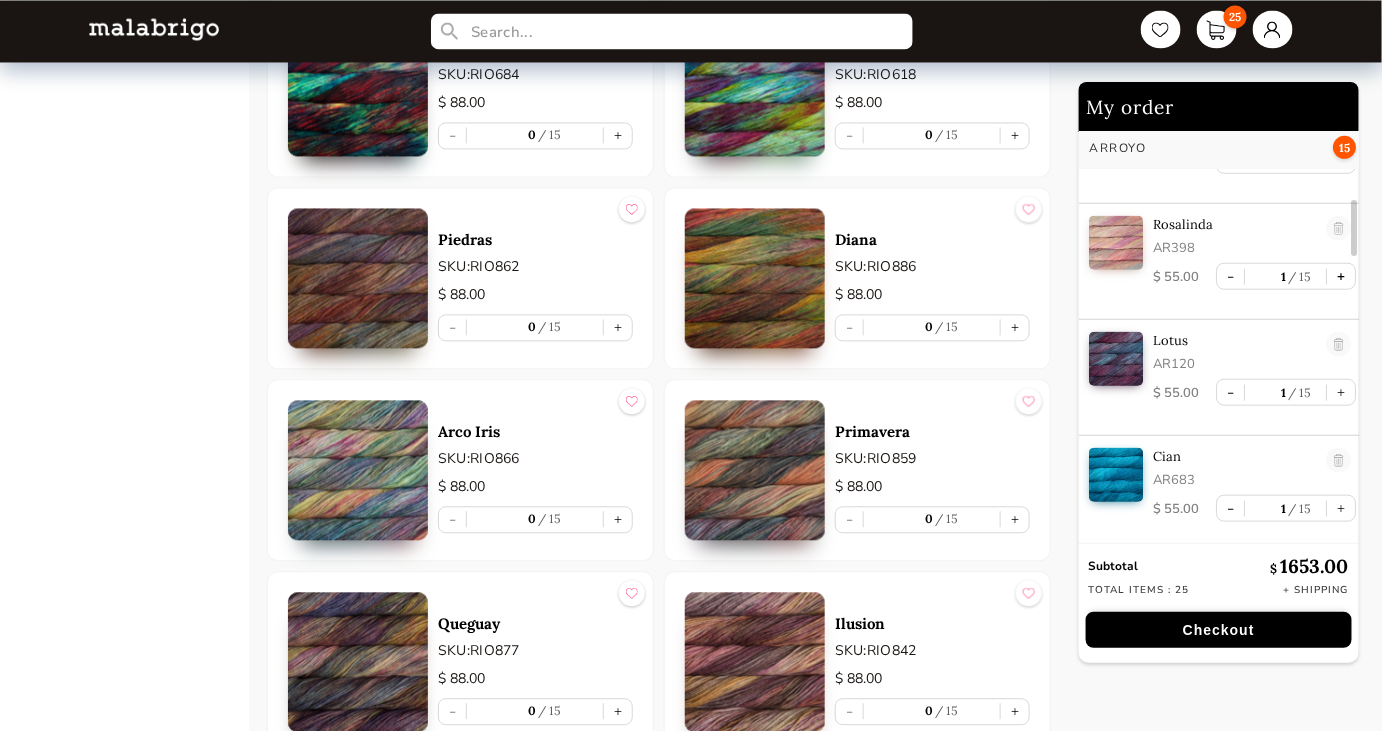 click on "+" at bounding box center (1341, 276) 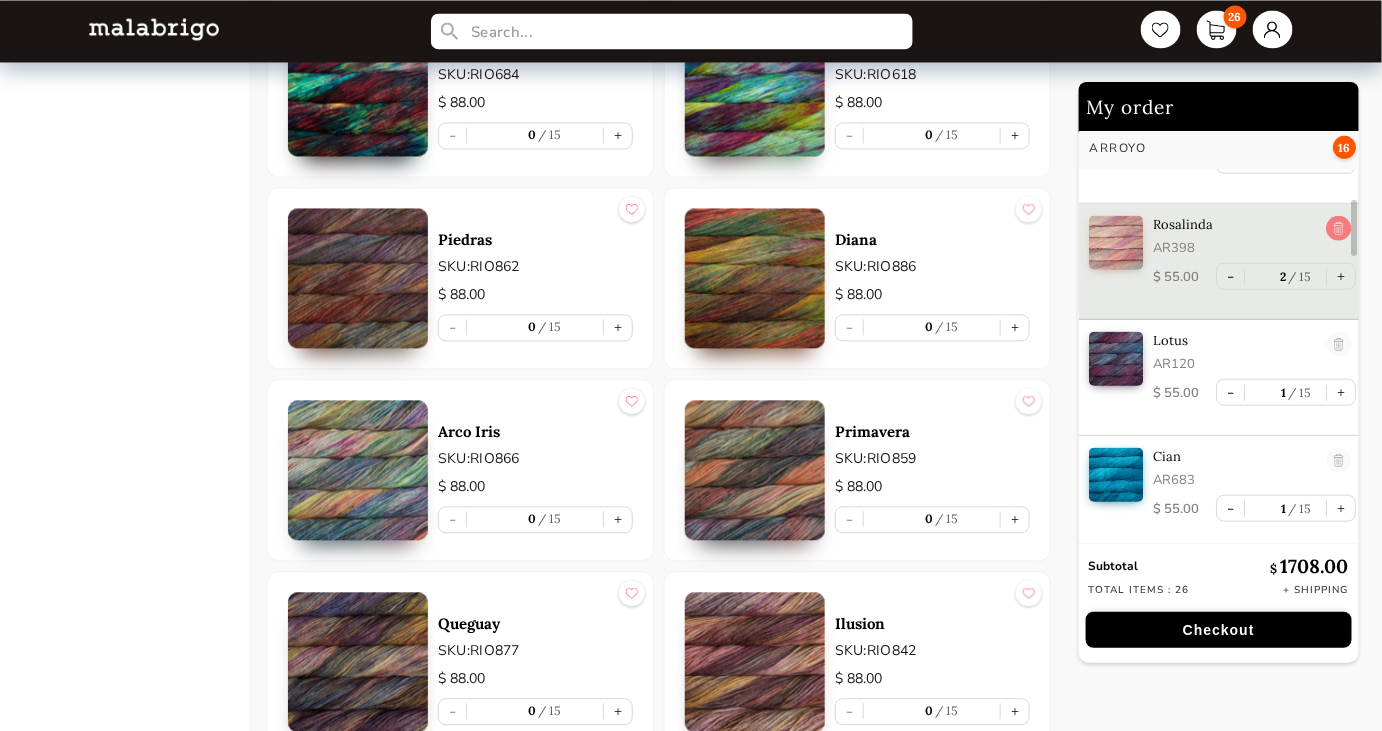 click at bounding box center (1338, 229) 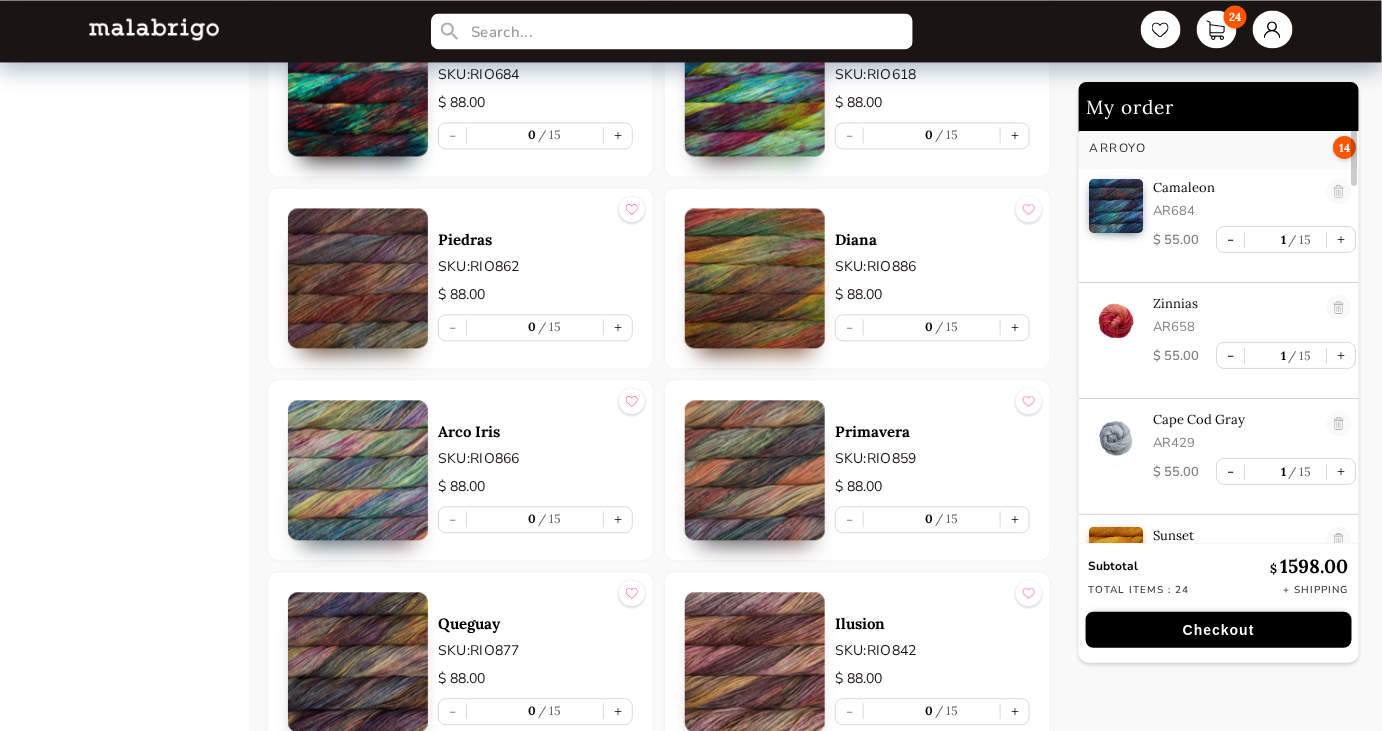 scroll, scrollTop: 0, scrollLeft: 0, axis: both 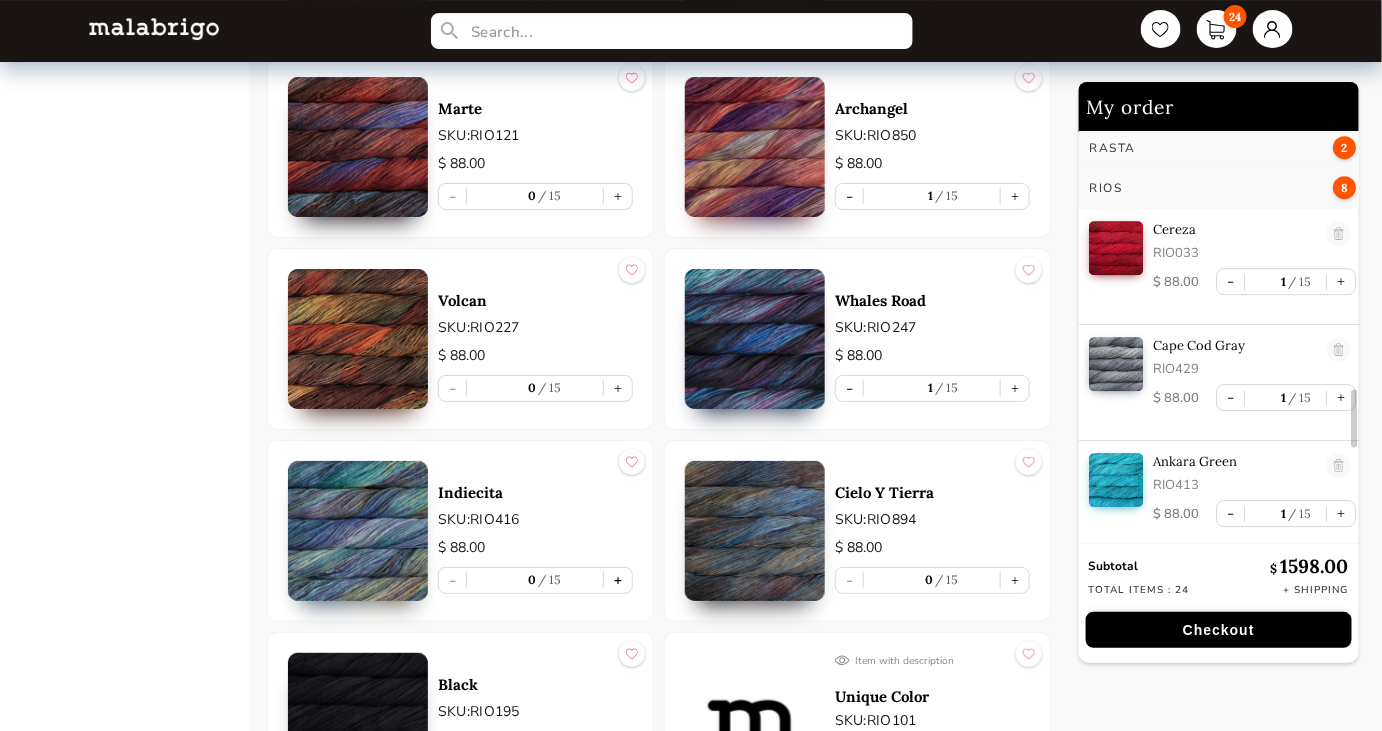 click on "+" at bounding box center [618, 580] 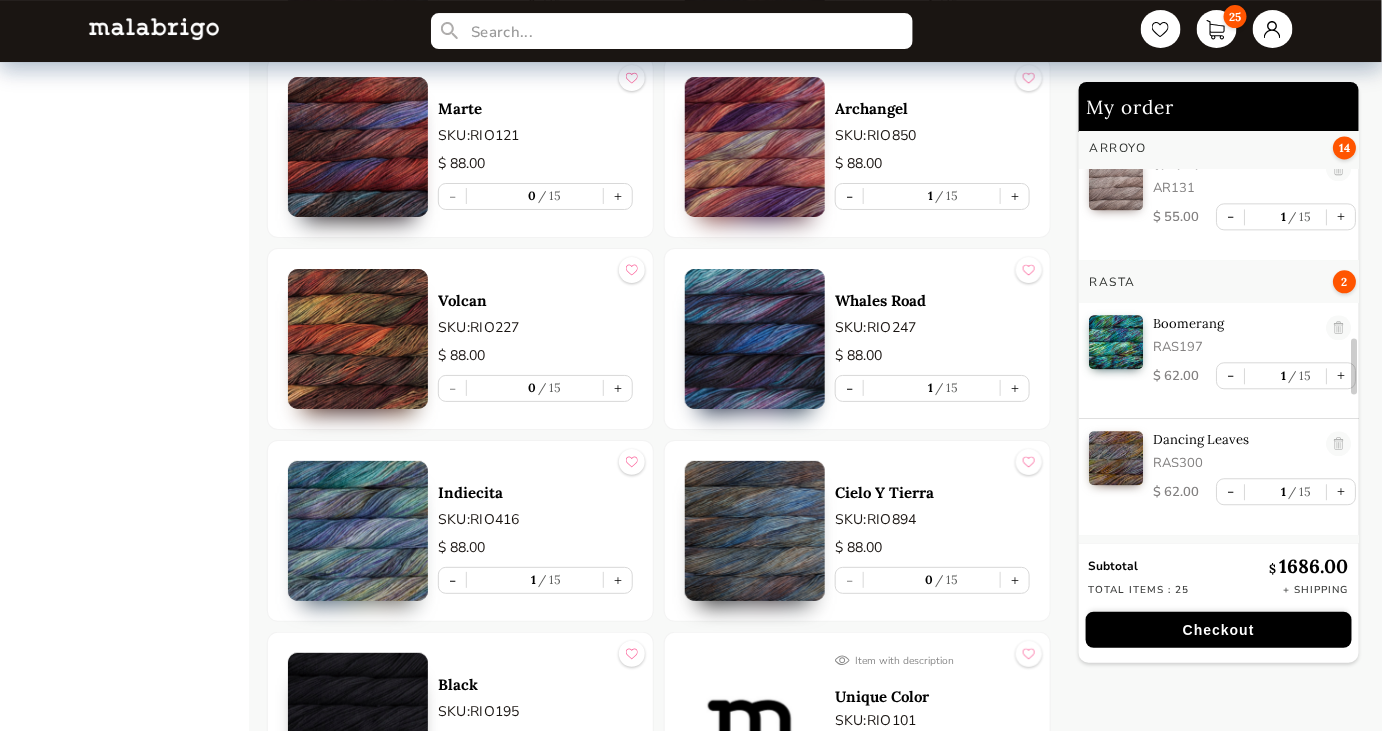 scroll, scrollTop: 1502, scrollLeft: 0, axis: vertical 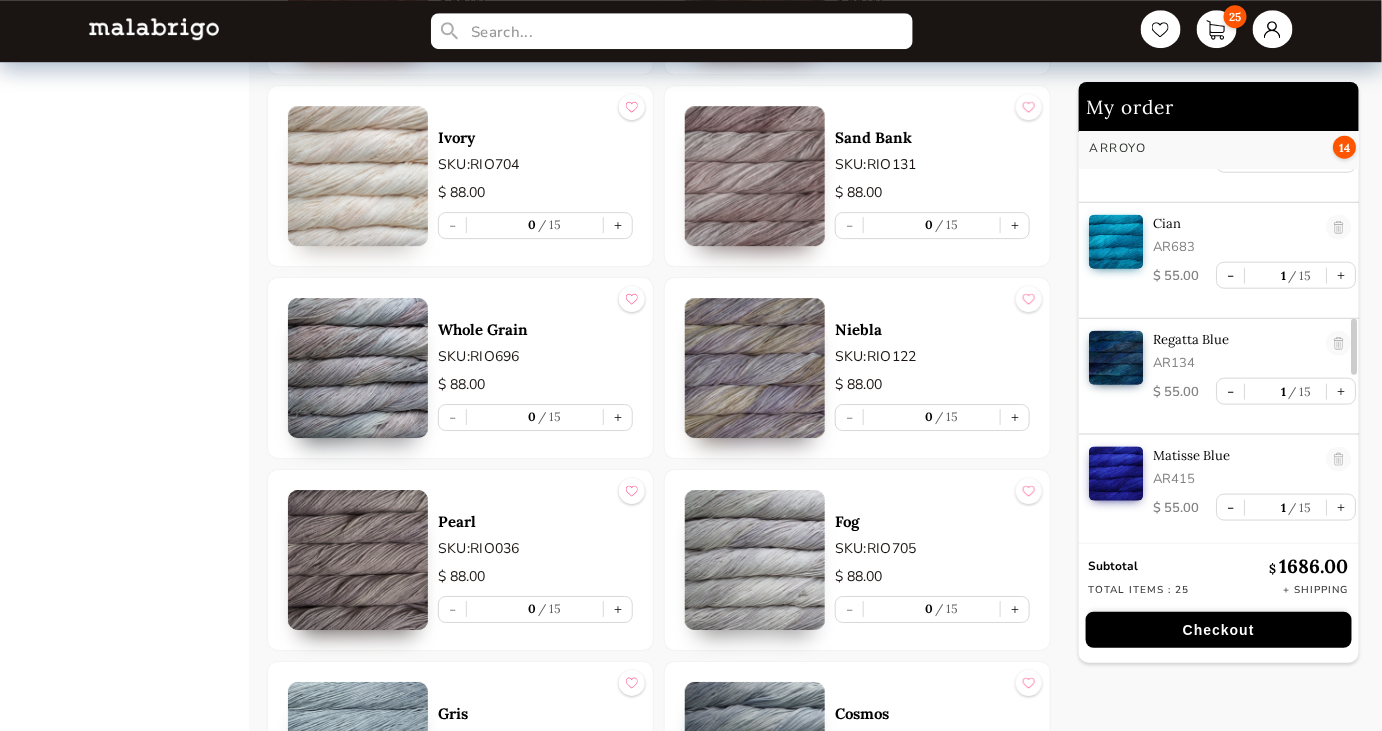 drag, startPoint x: 1381, startPoint y: 477, endPoint x: 1386, endPoint y: 47, distance: 430.02908 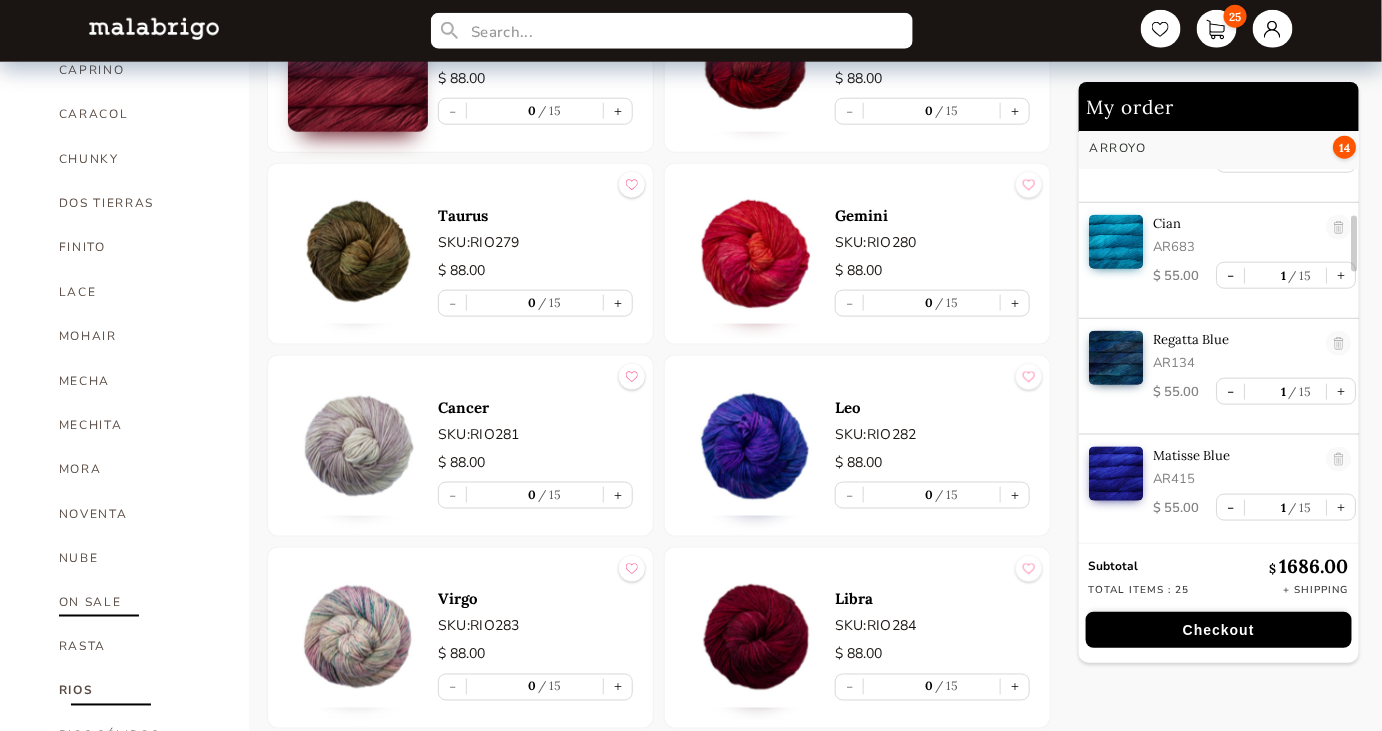 scroll, scrollTop: 688, scrollLeft: 0, axis: vertical 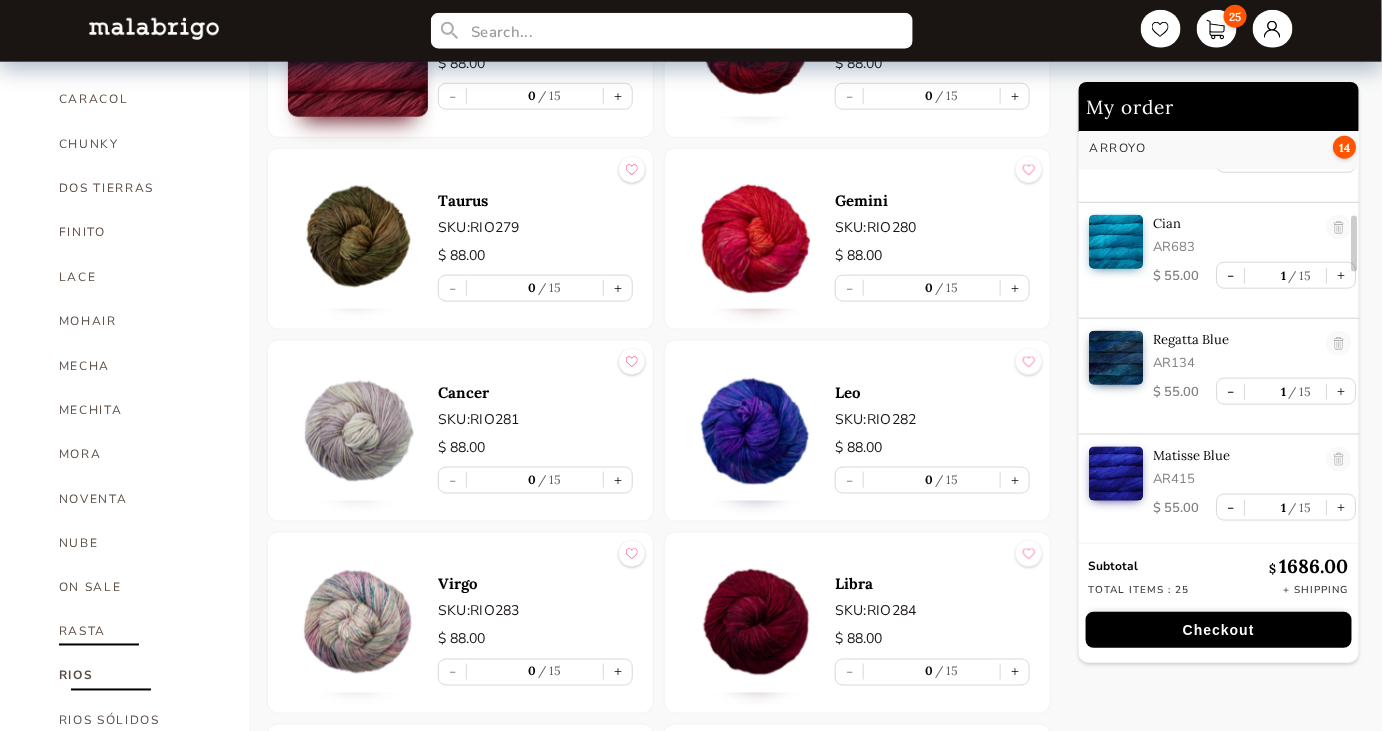 click on "RASTA" at bounding box center [139, 632] 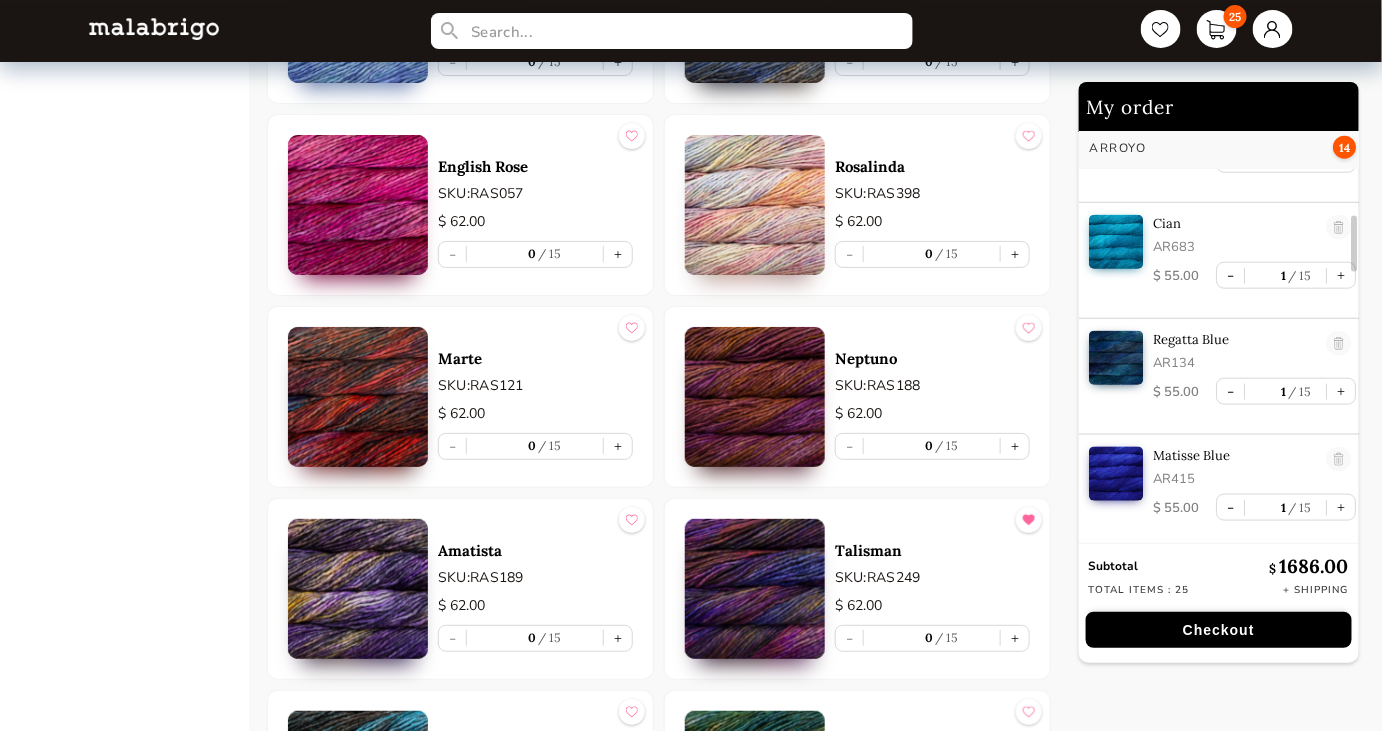 scroll, scrollTop: 2506, scrollLeft: 0, axis: vertical 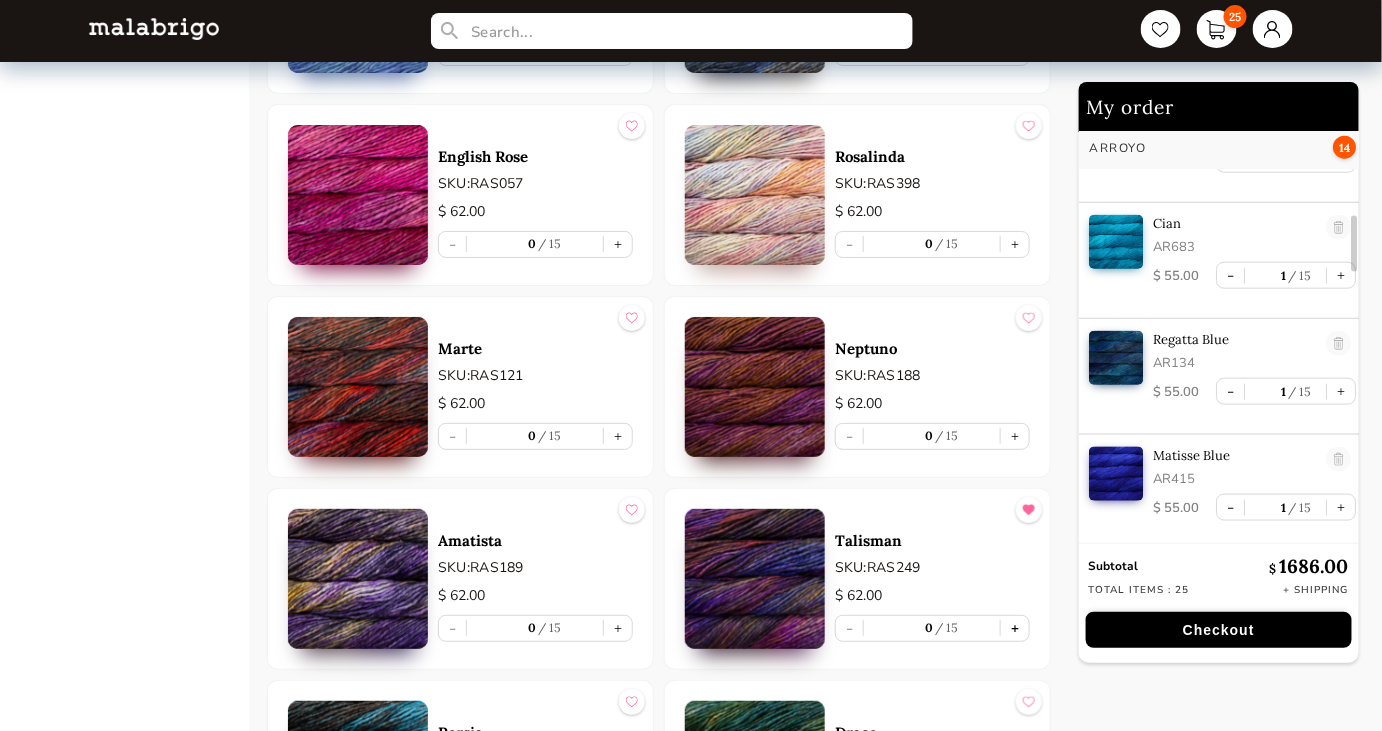 click on "+" at bounding box center [1015, 628] 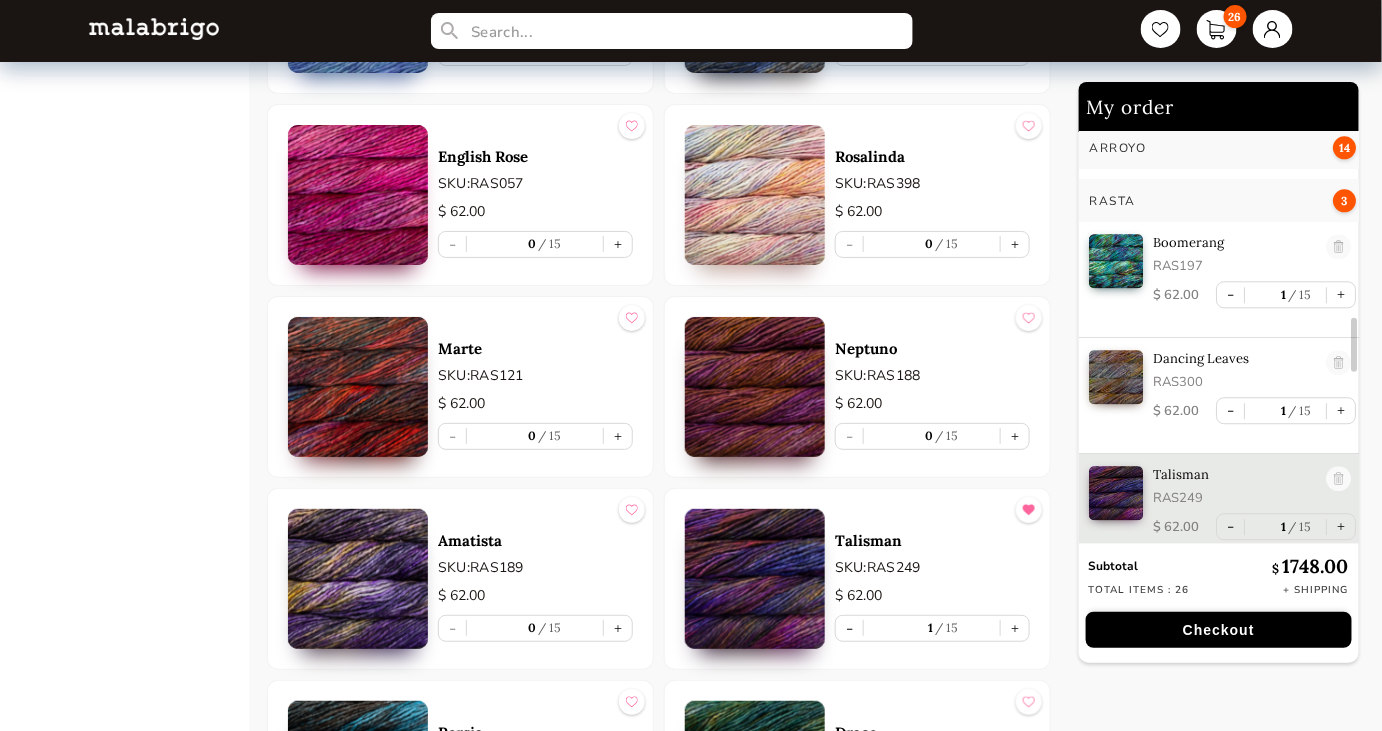 scroll, scrollTop: 1622, scrollLeft: 0, axis: vertical 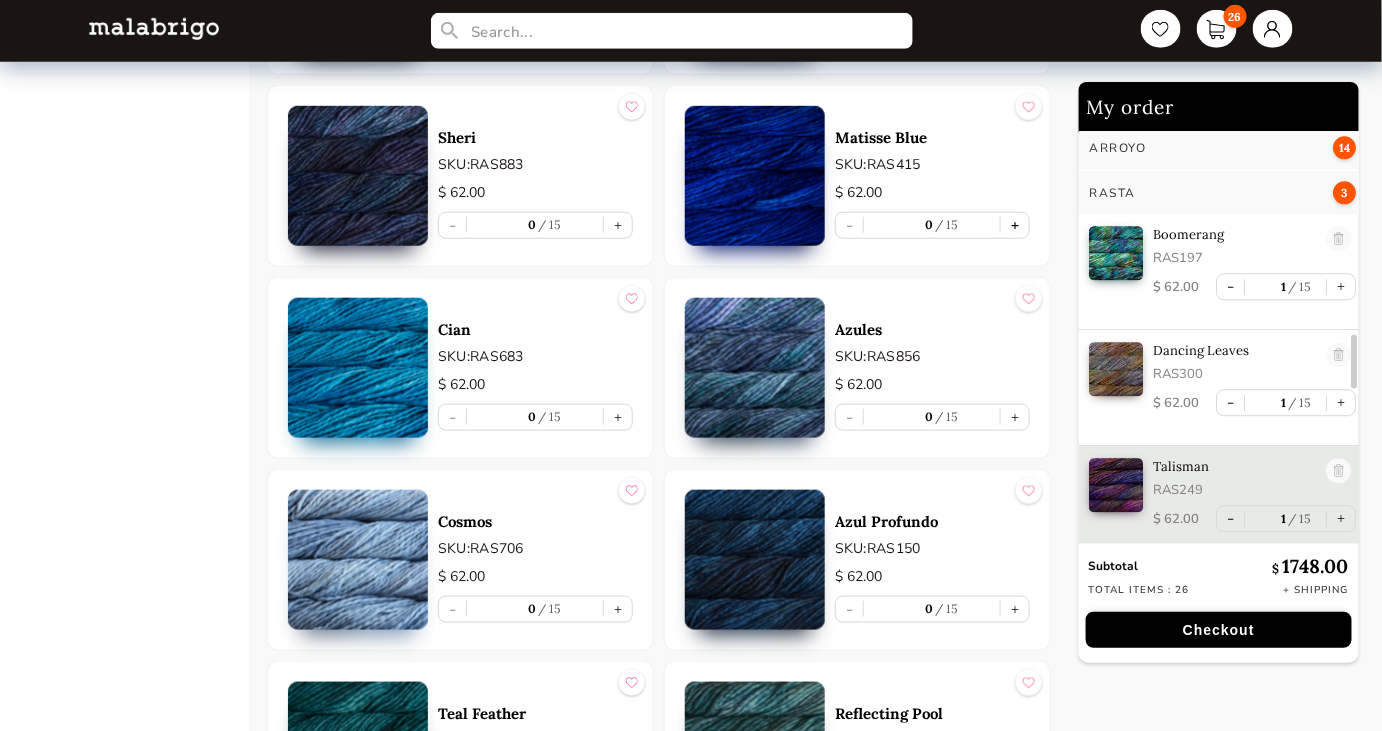 click on "+" at bounding box center (1015, 225) 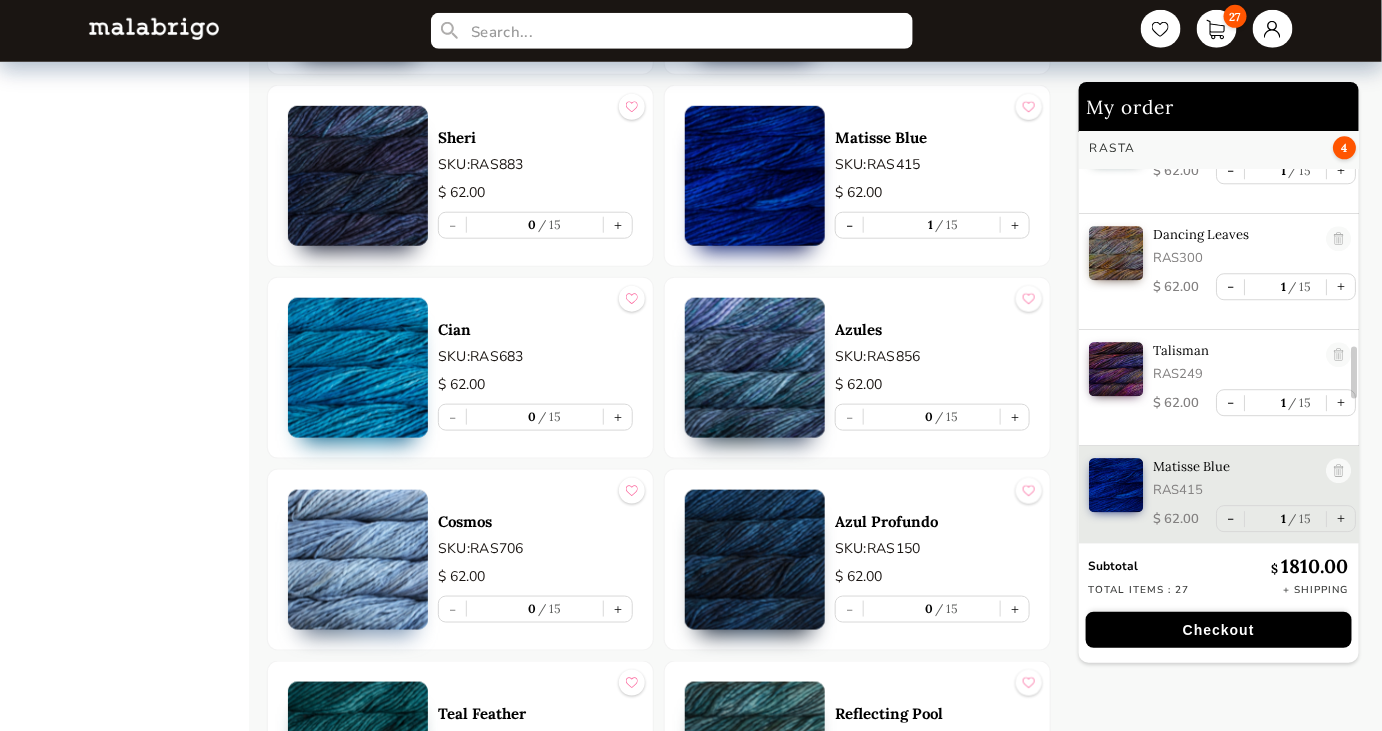 scroll, scrollTop: 1920, scrollLeft: 0, axis: vertical 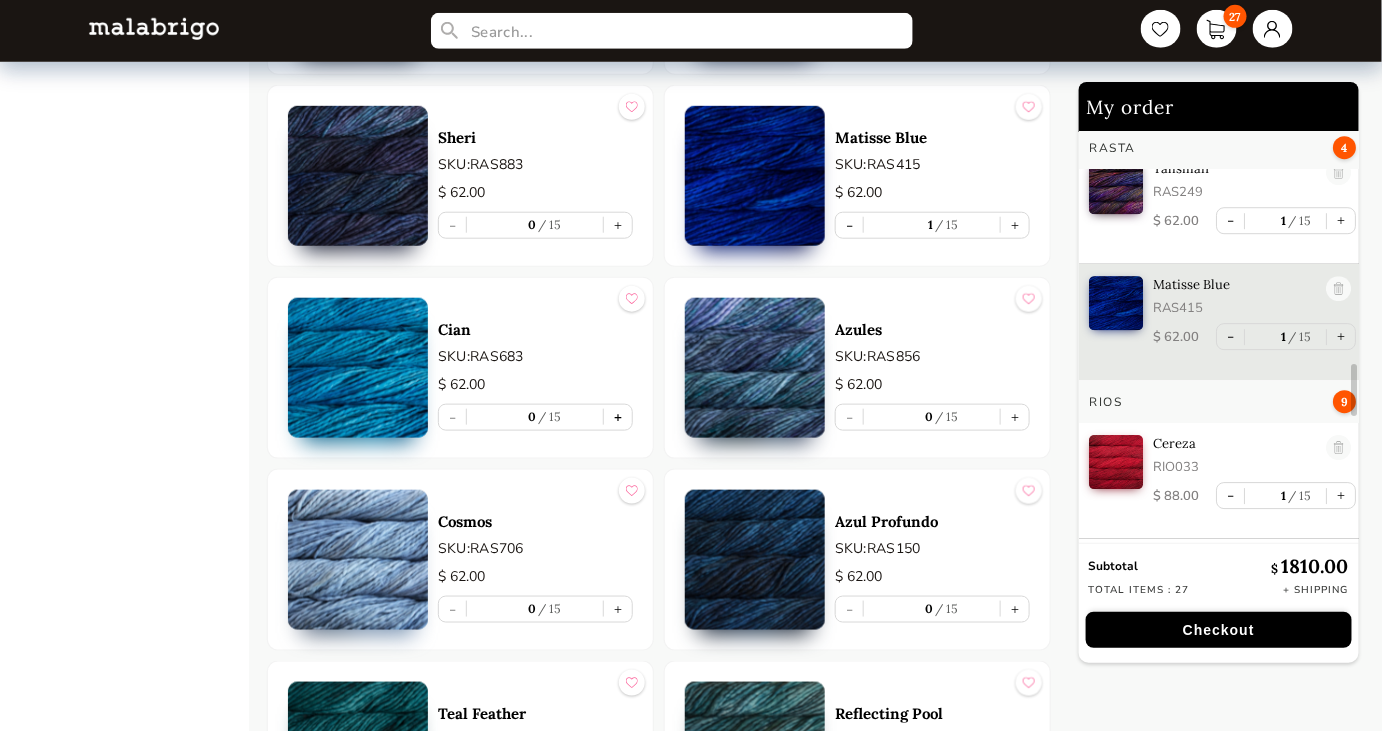 click on "+" at bounding box center (618, 417) 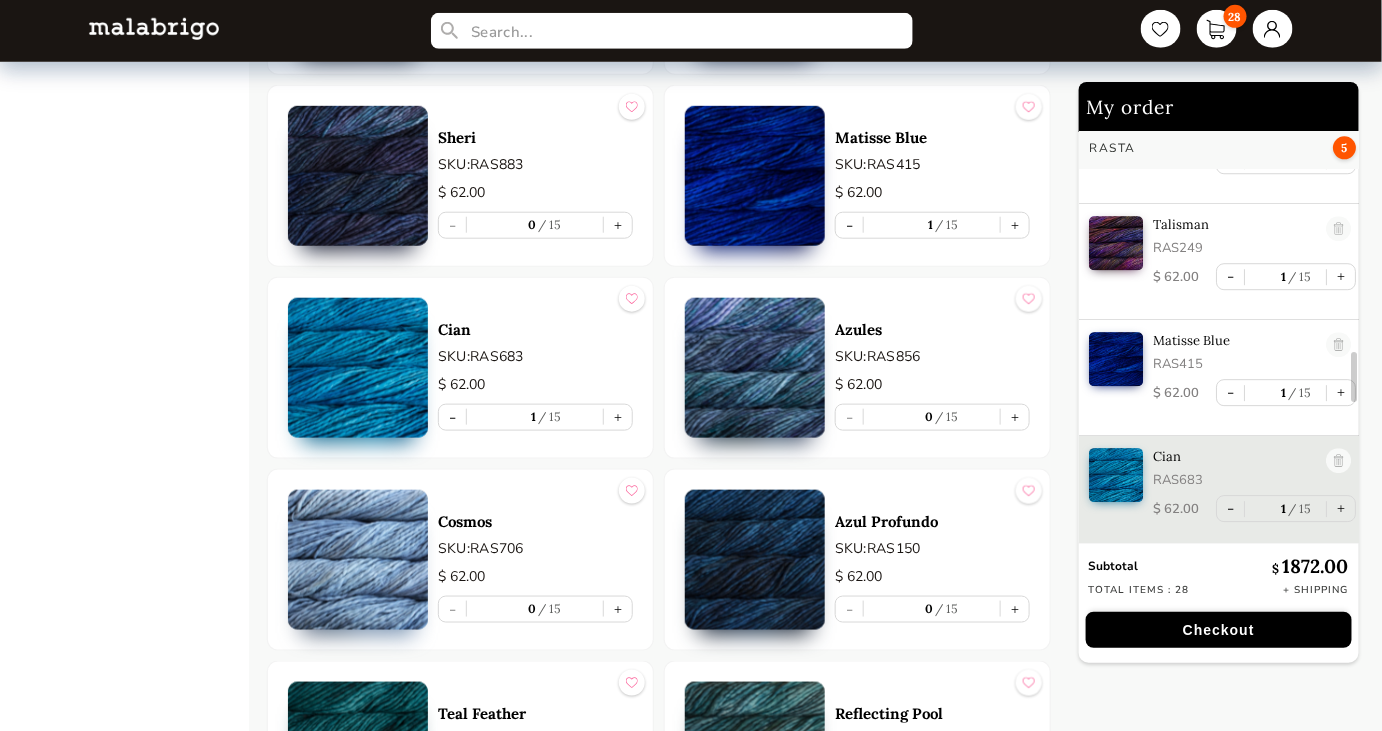 scroll, scrollTop: 1854, scrollLeft: 0, axis: vertical 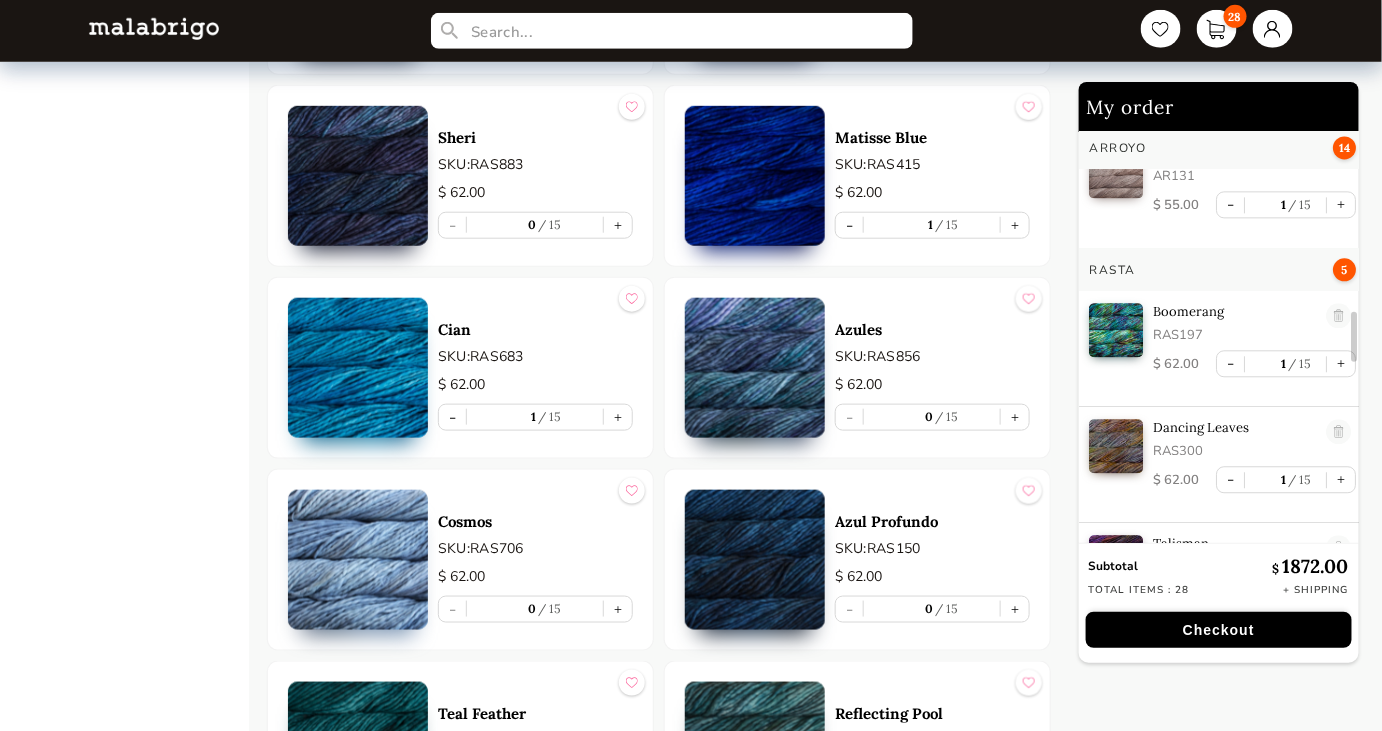 type 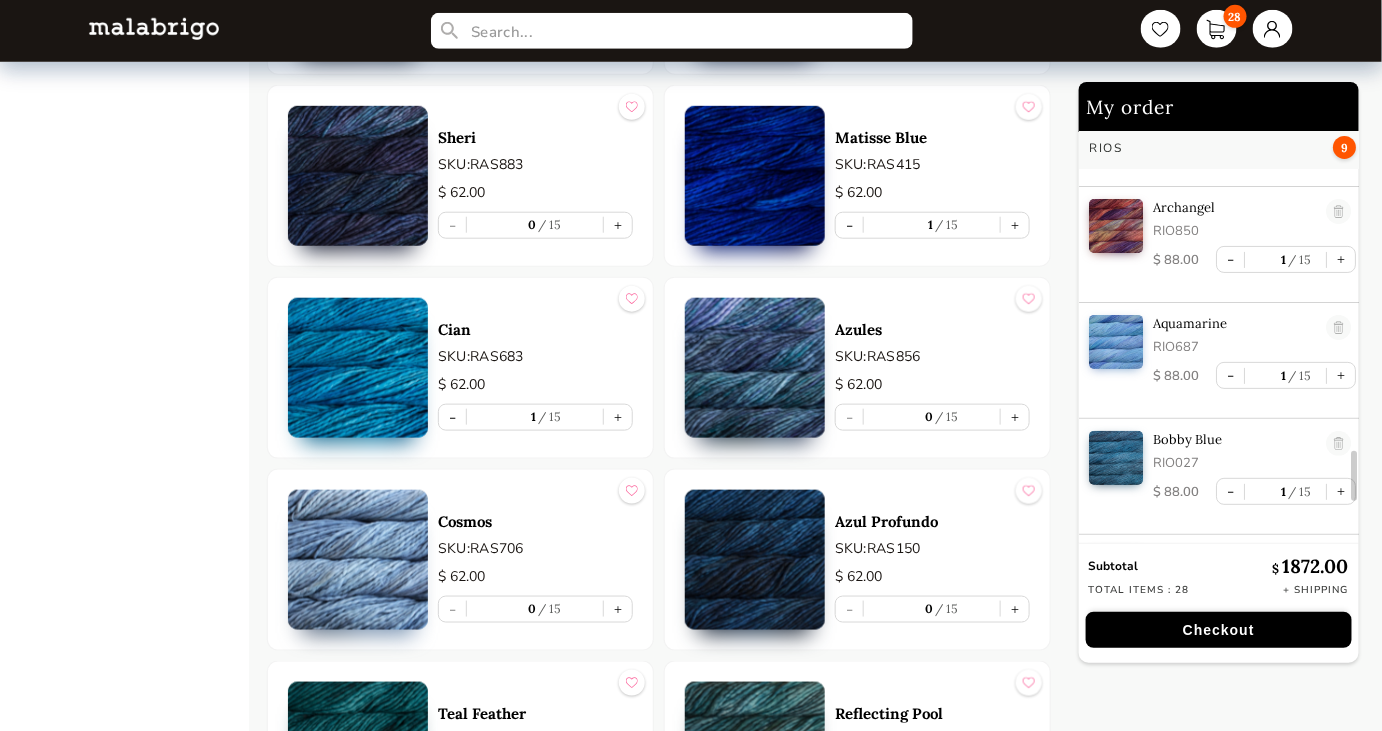 scroll, scrollTop: 2727, scrollLeft: 0, axis: vertical 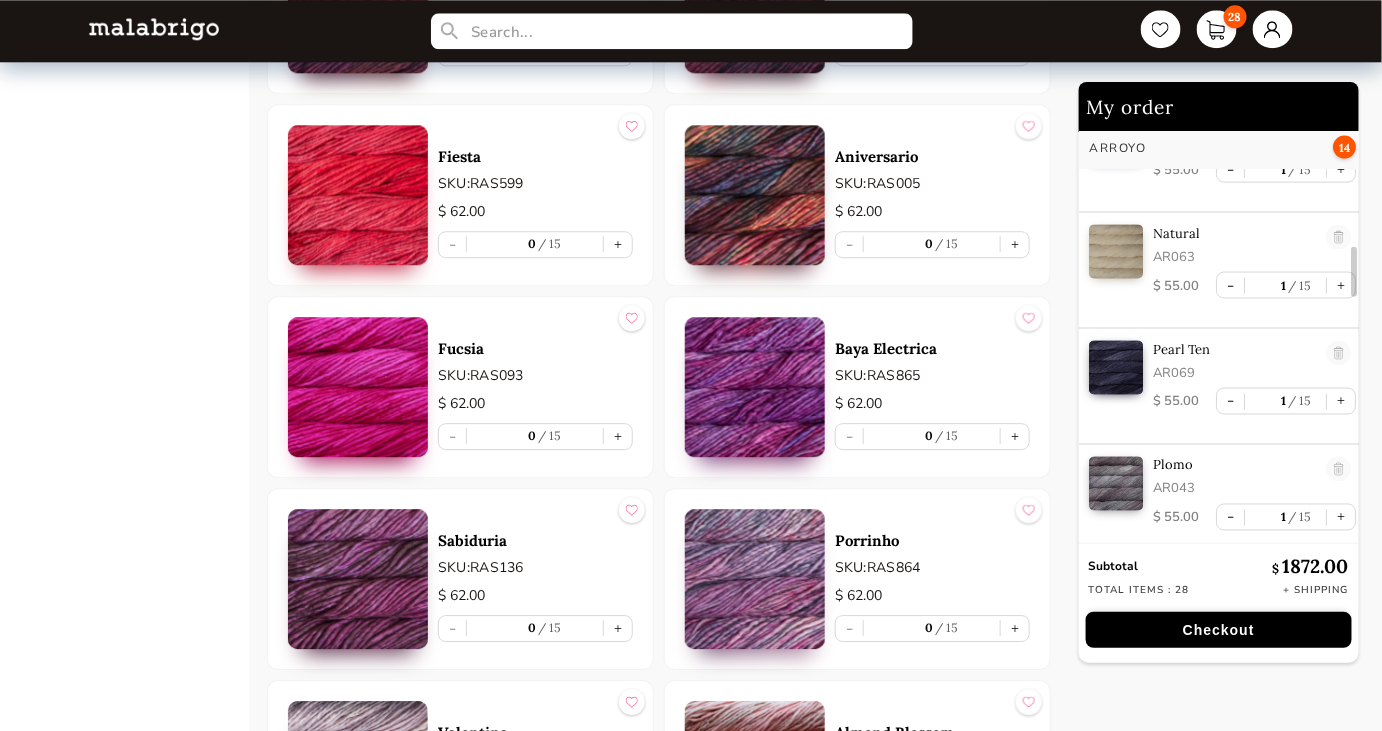 click on "Checkout" at bounding box center (1219, 630) 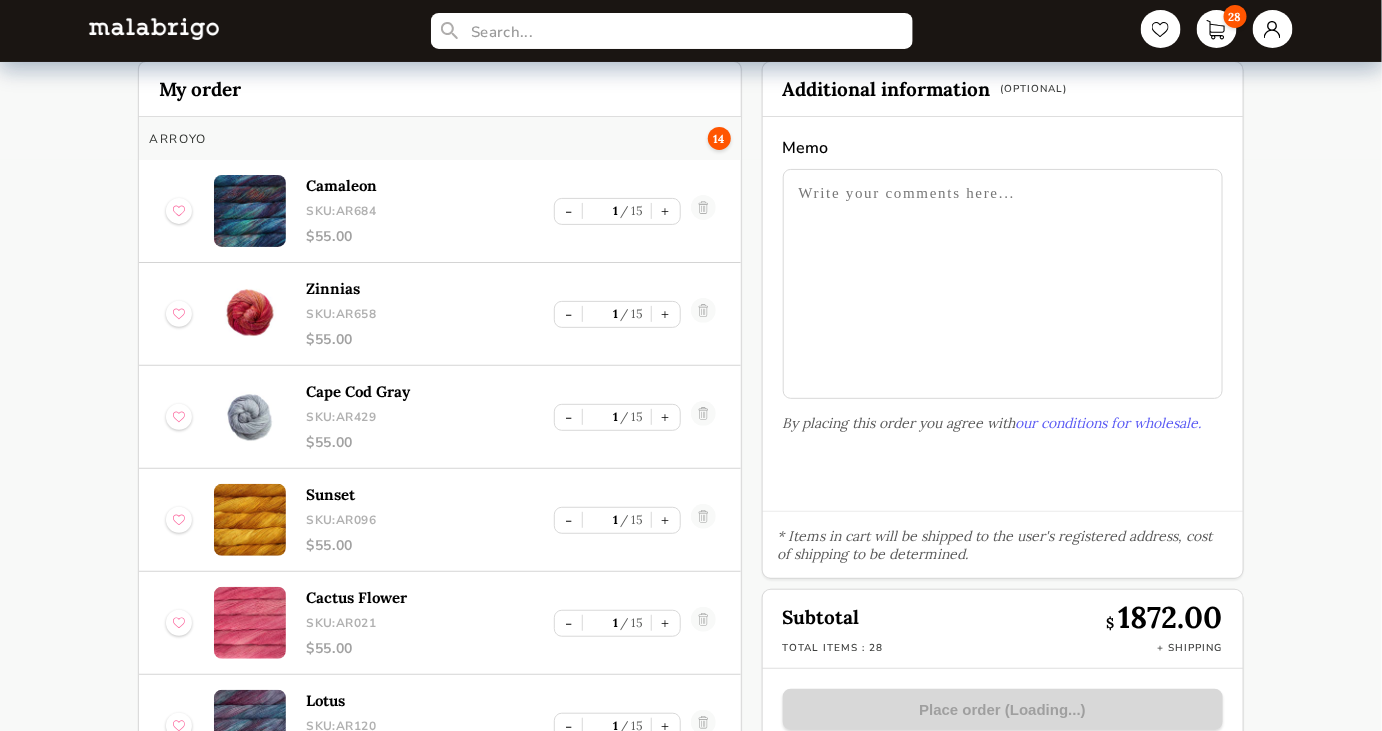 scroll, scrollTop: 88, scrollLeft: 0, axis: vertical 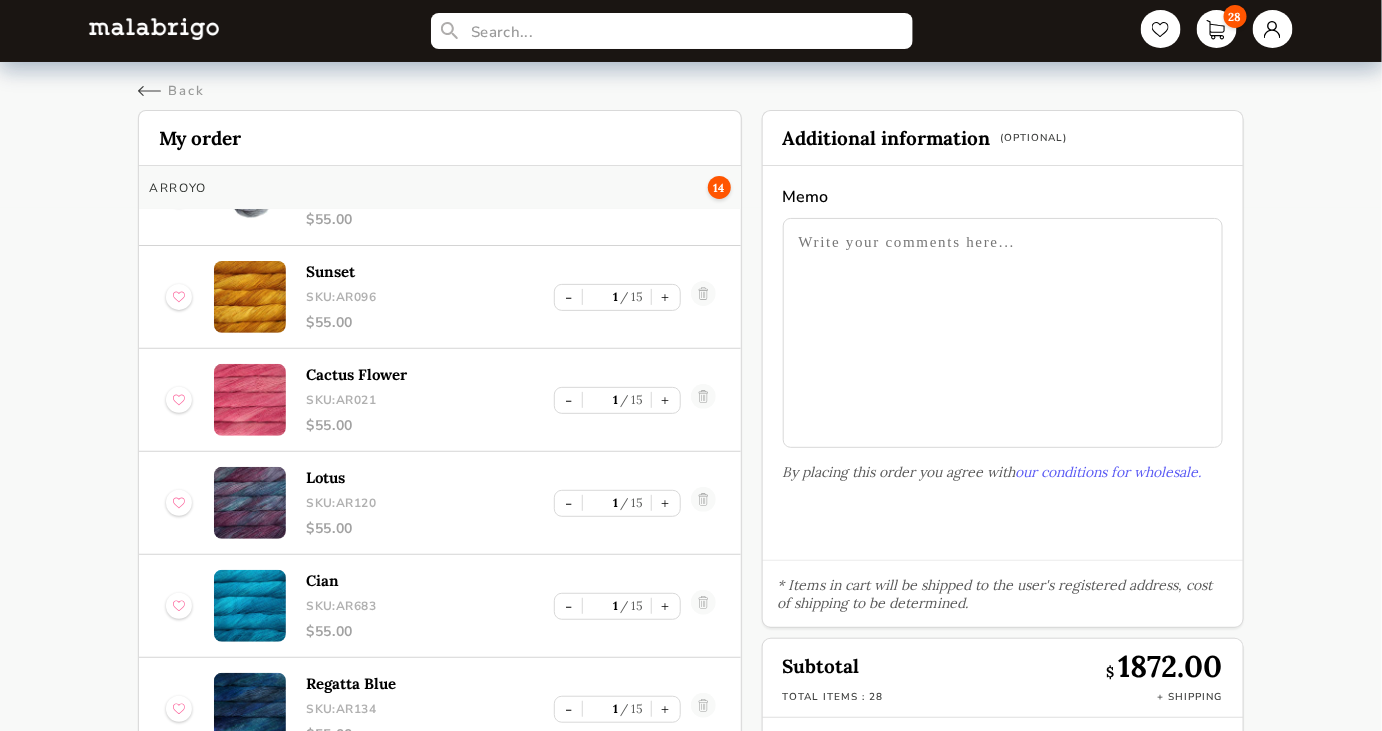 click at bounding box center [1003, 333] 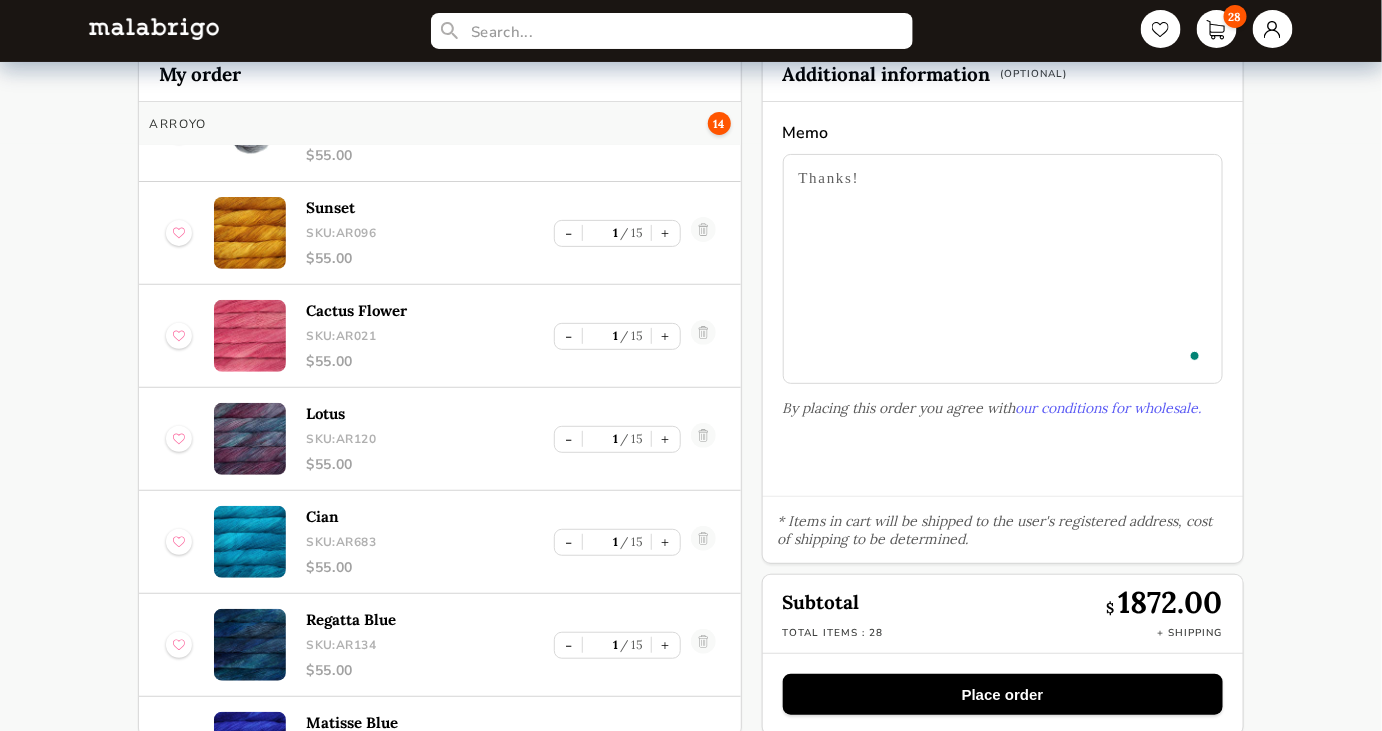 scroll, scrollTop: 88, scrollLeft: 0, axis: vertical 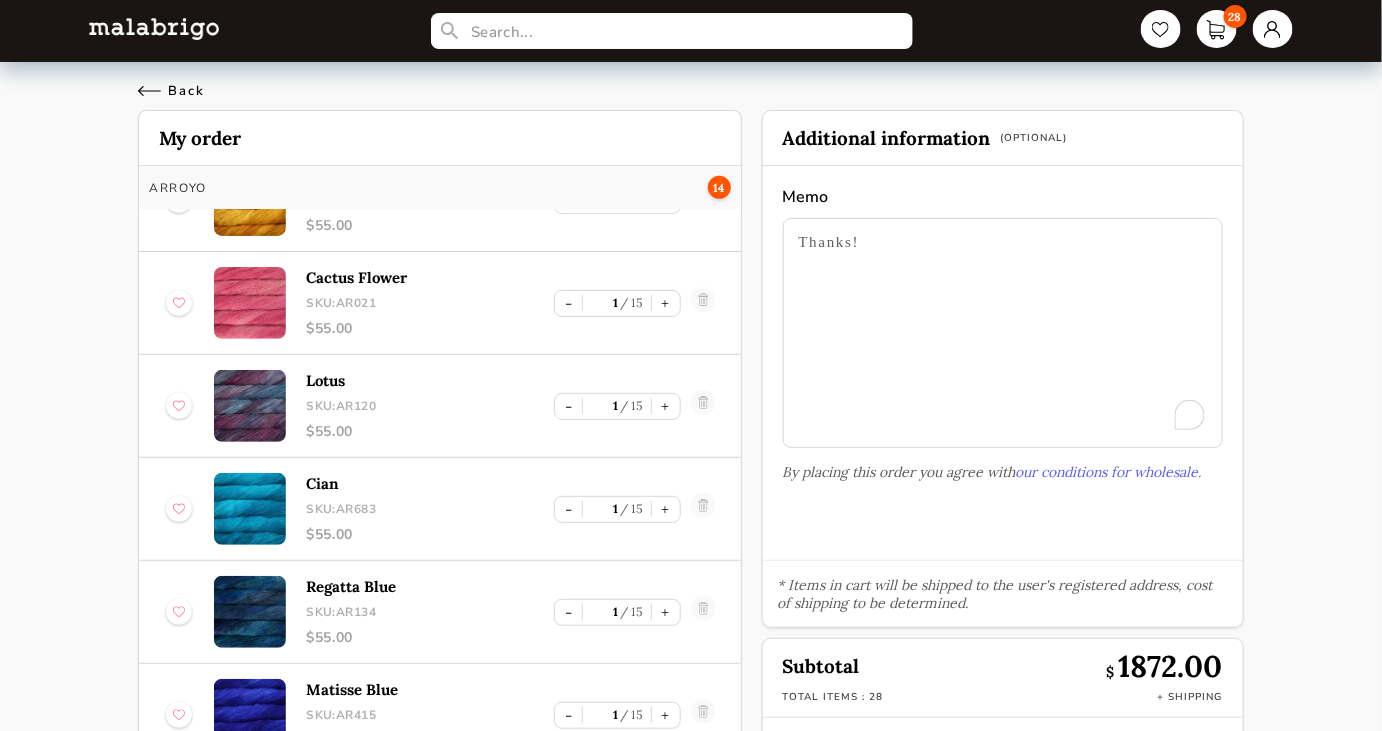 type on "Thanks!" 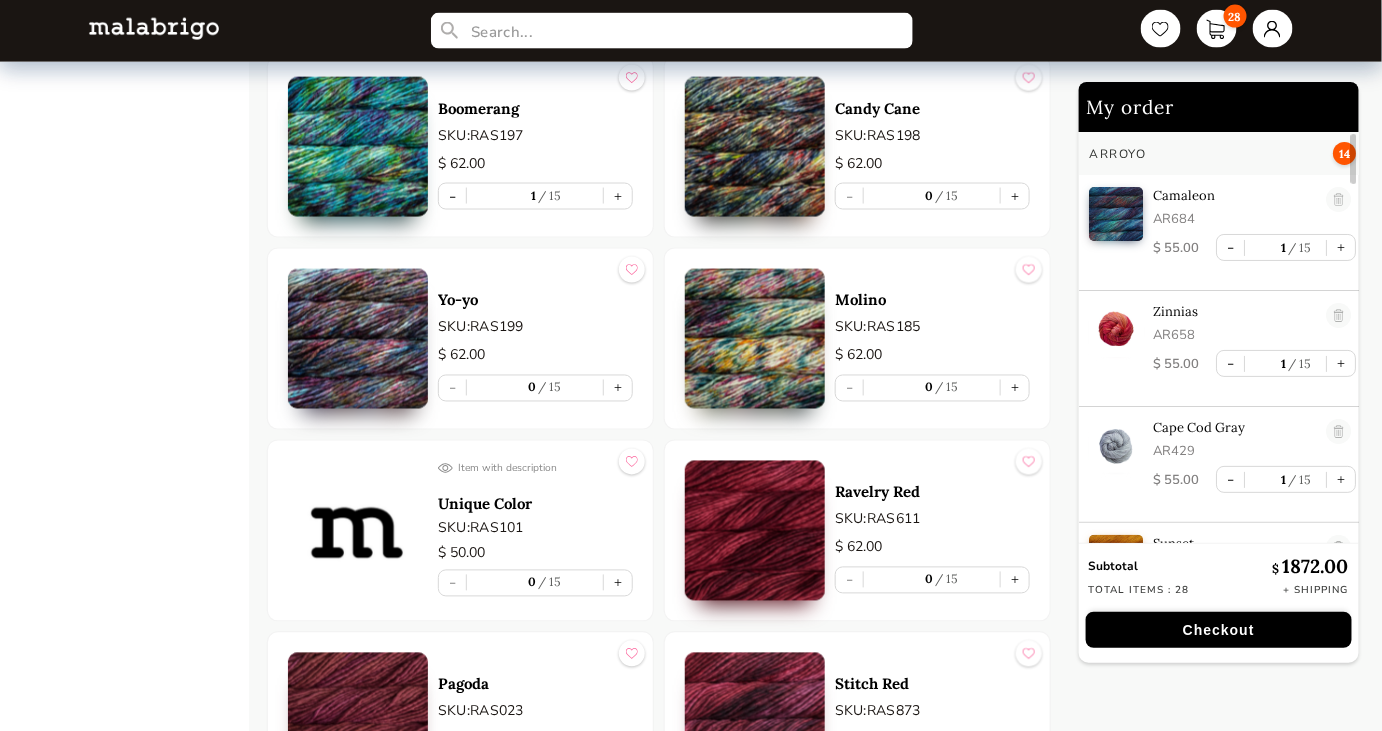 scroll, scrollTop: 3325, scrollLeft: 0, axis: vertical 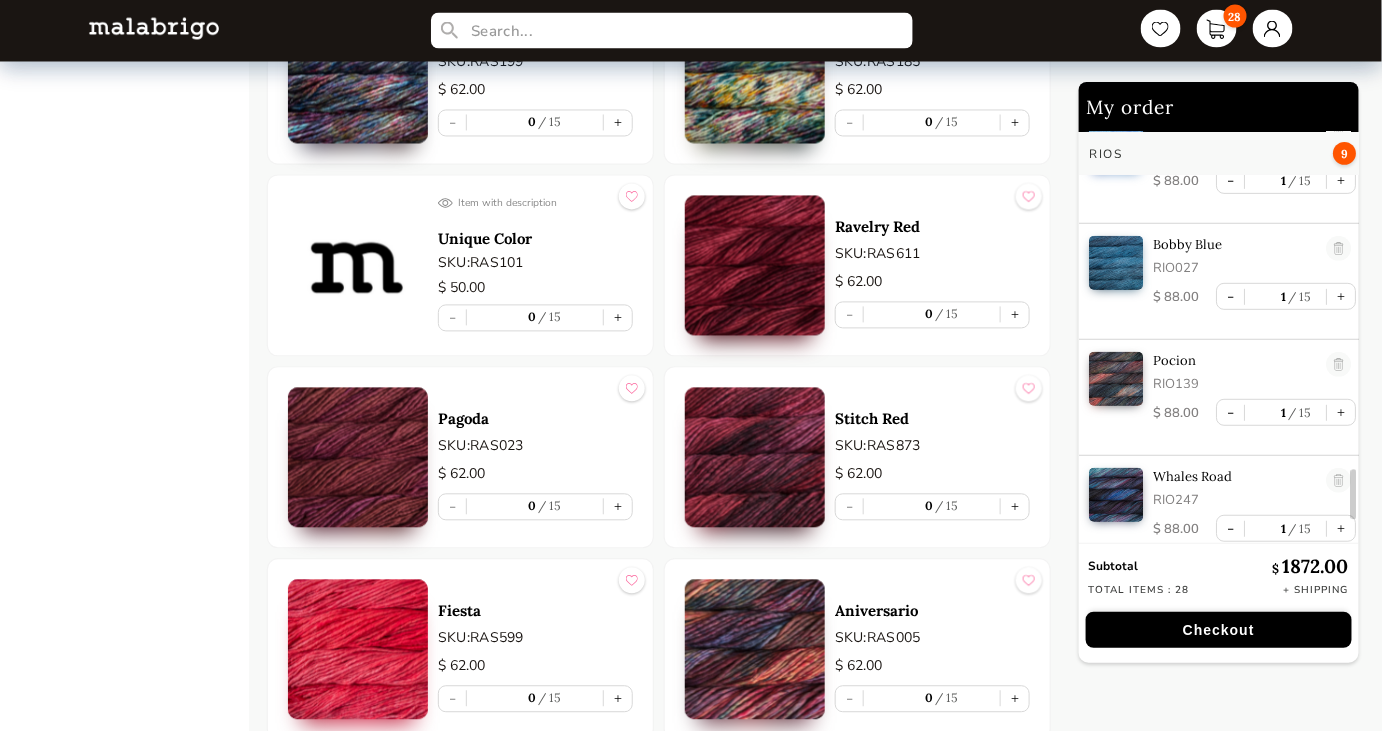 click on "Checkout" at bounding box center [1219, 630] 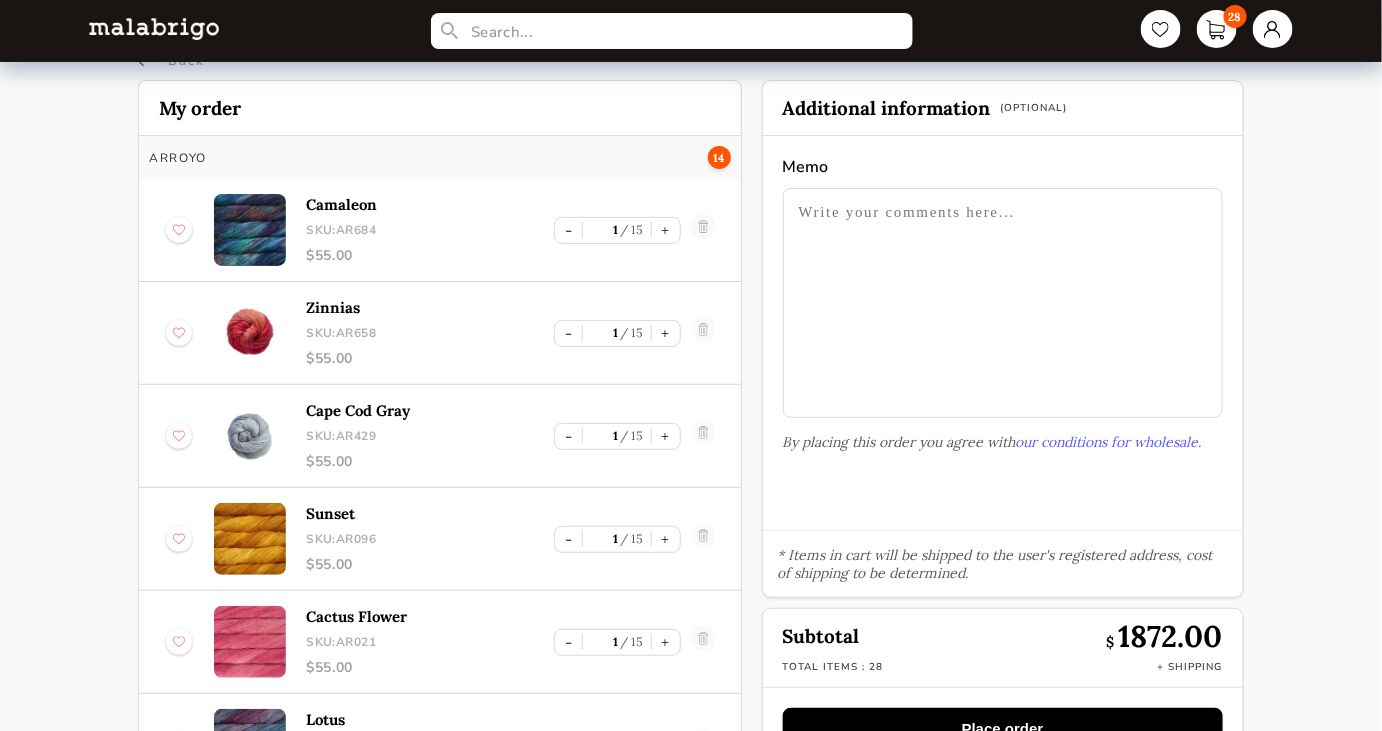 scroll, scrollTop: 0, scrollLeft: 0, axis: both 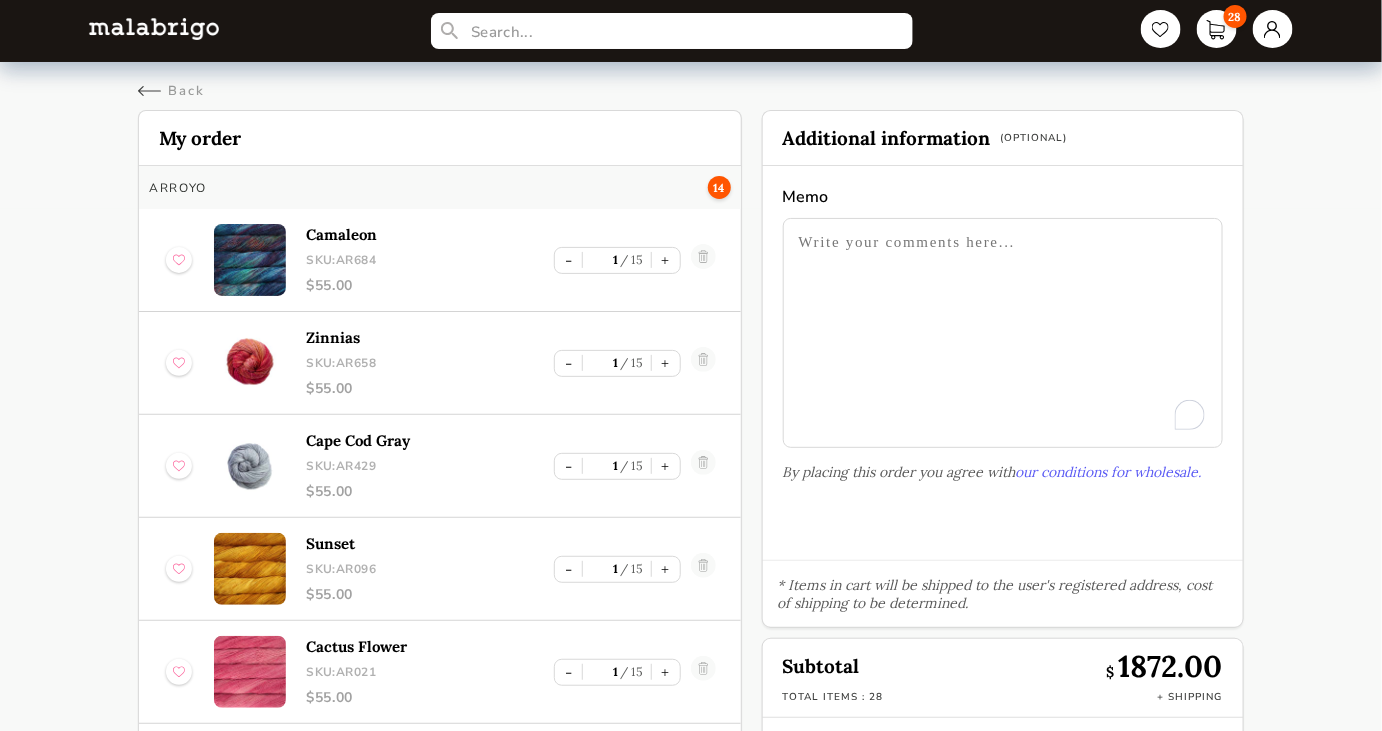 click at bounding box center (1003, 333) 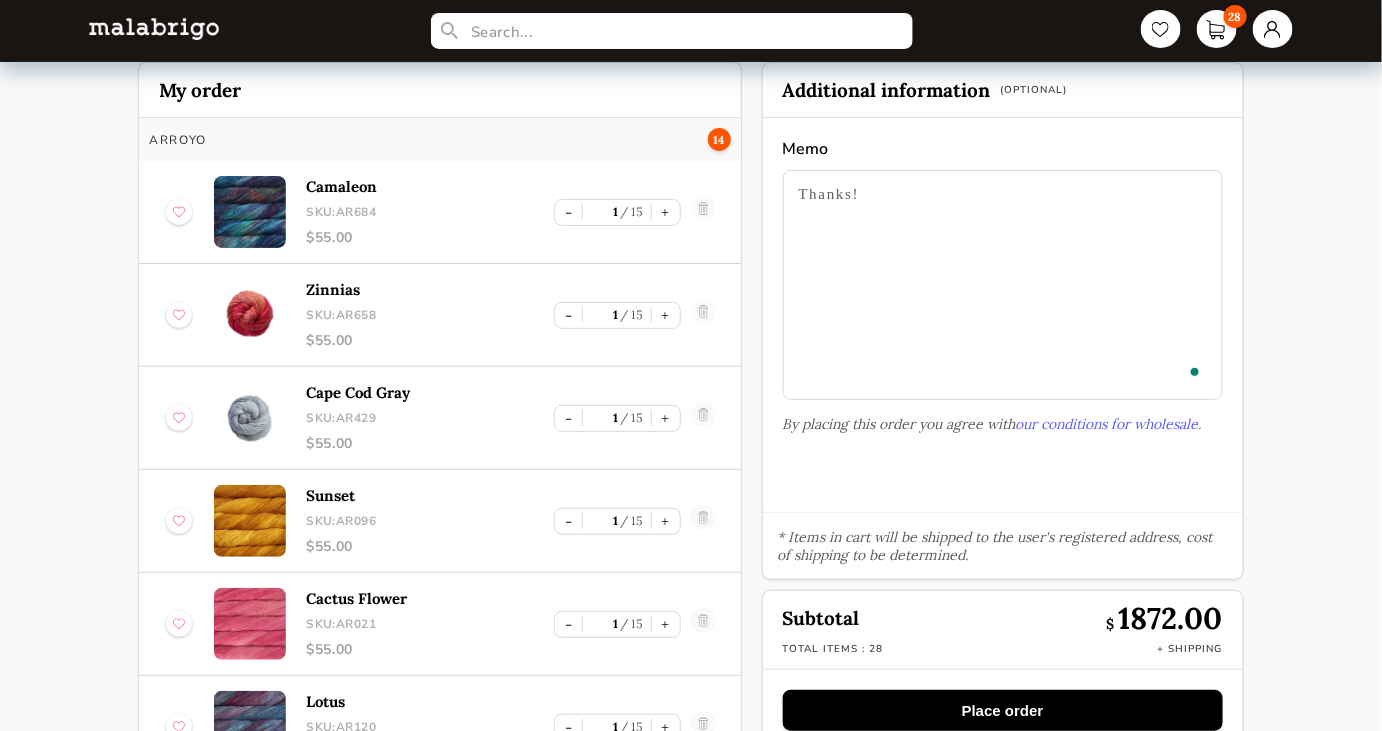 scroll, scrollTop: 88, scrollLeft: 0, axis: vertical 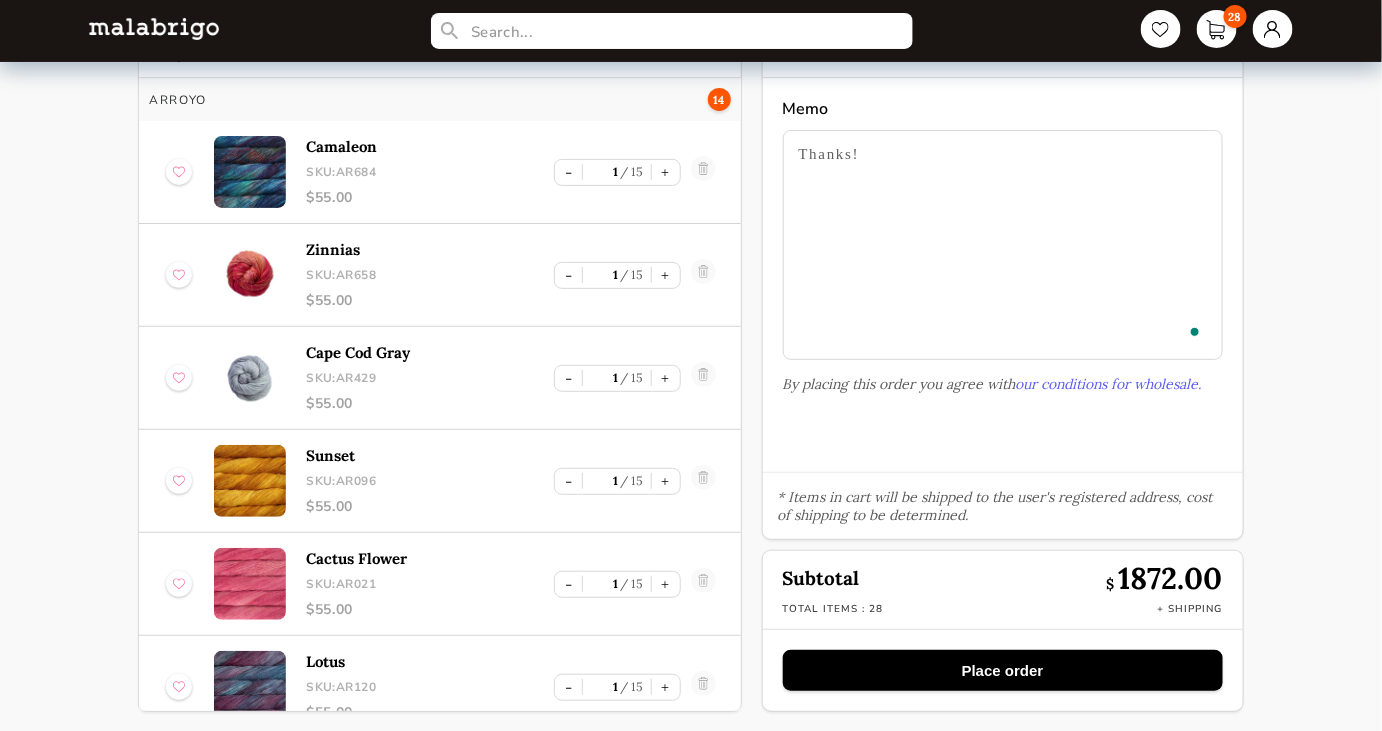 type on "Thanks!" 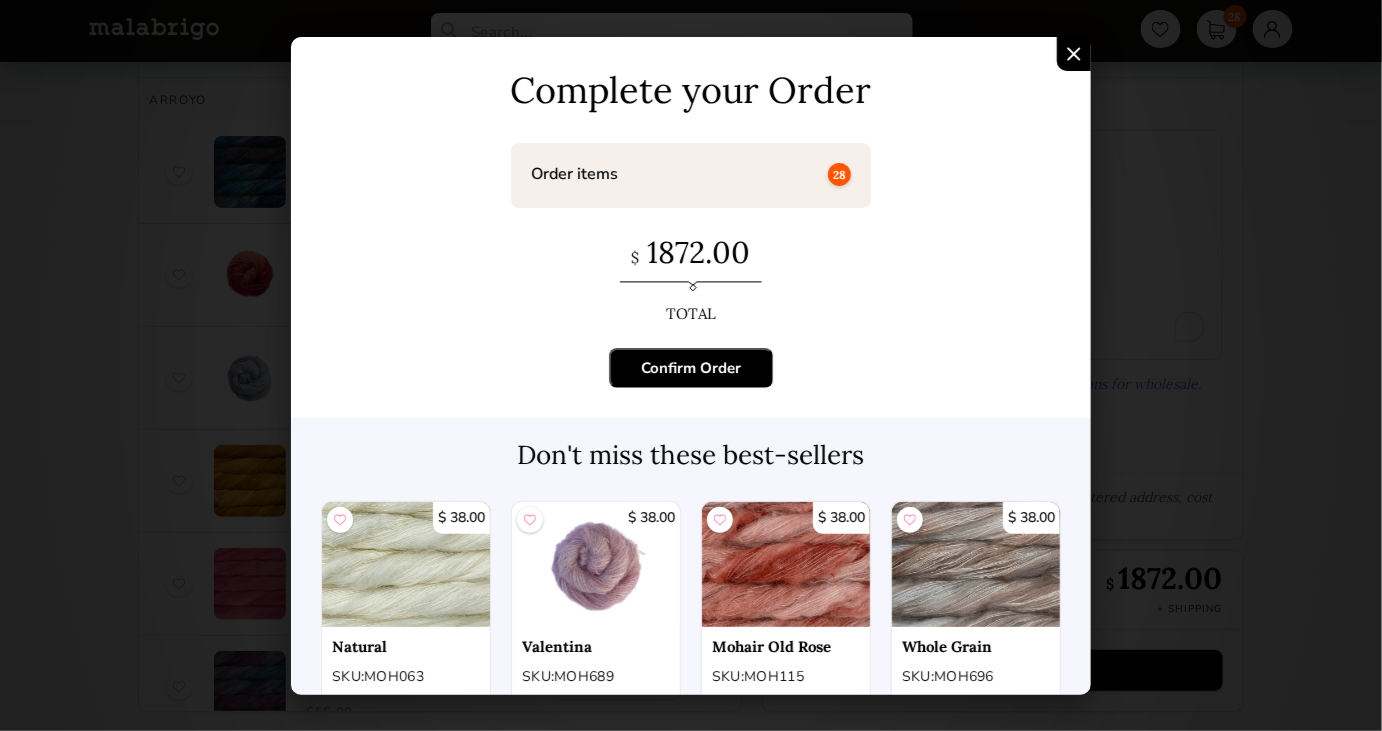 click on "Confirm Order" at bounding box center [691, 368] 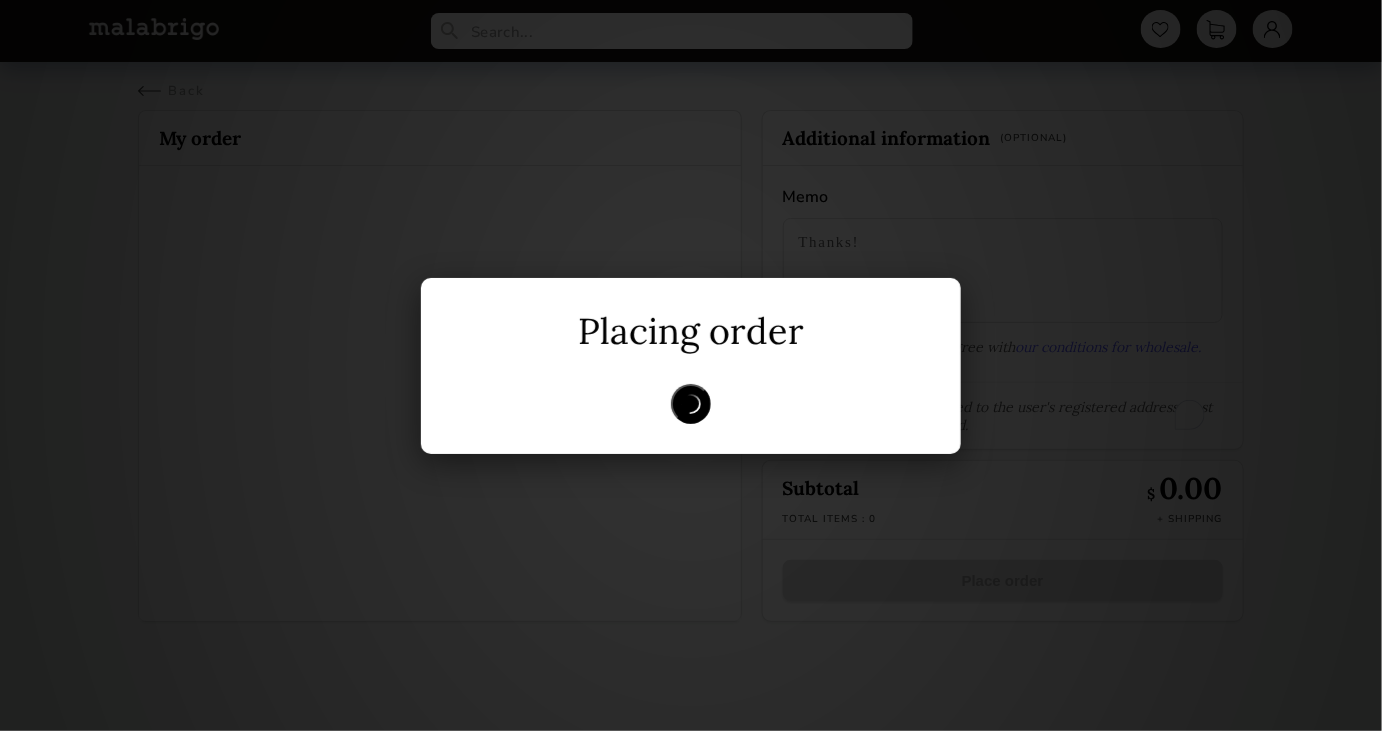scroll, scrollTop: 0, scrollLeft: 0, axis: both 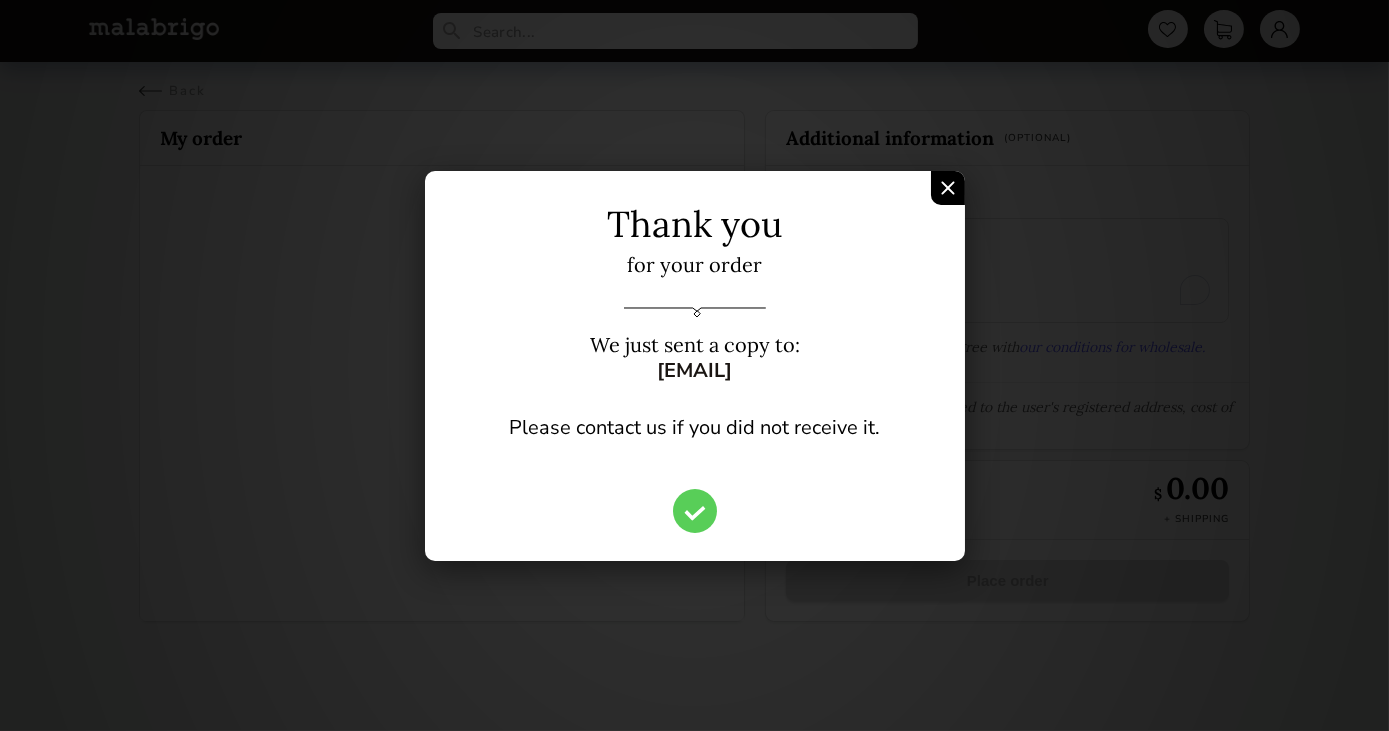 click at bounding box center [948, 188] 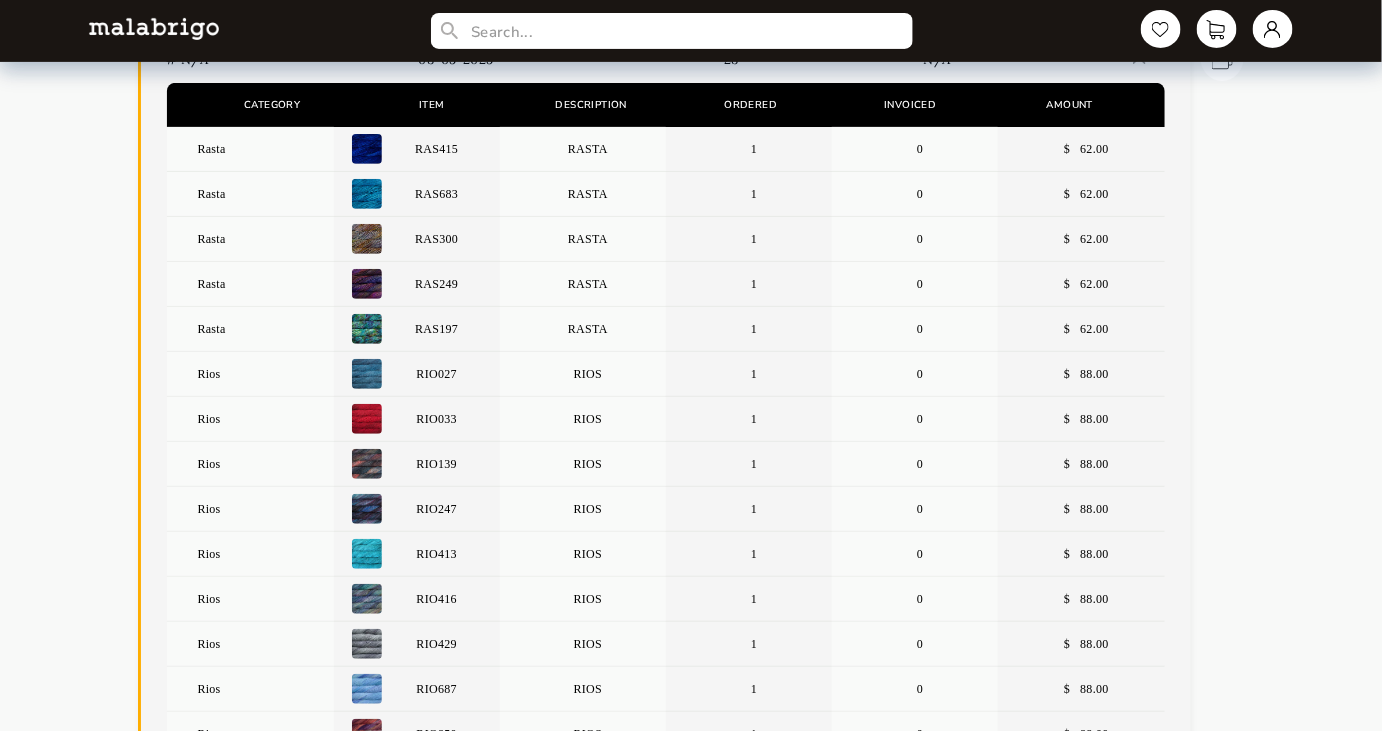 scroll, scrollTop: 0, scrollLeft: 0, axis: both 